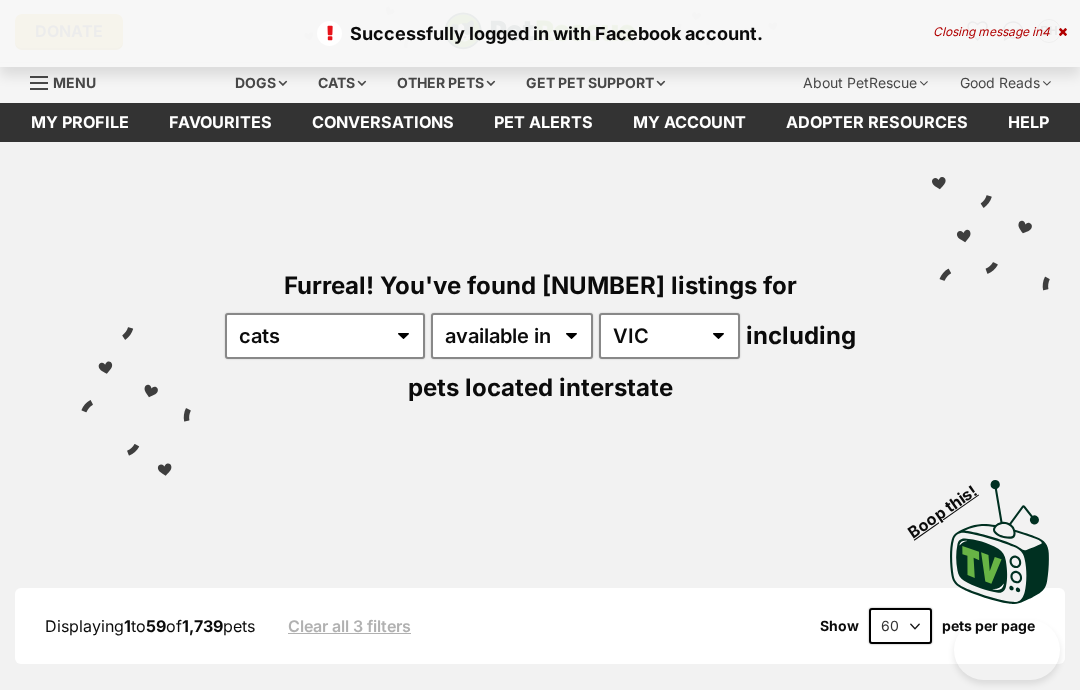 scroll, scrollTop: 0, scrollLeft: 0, axis: both 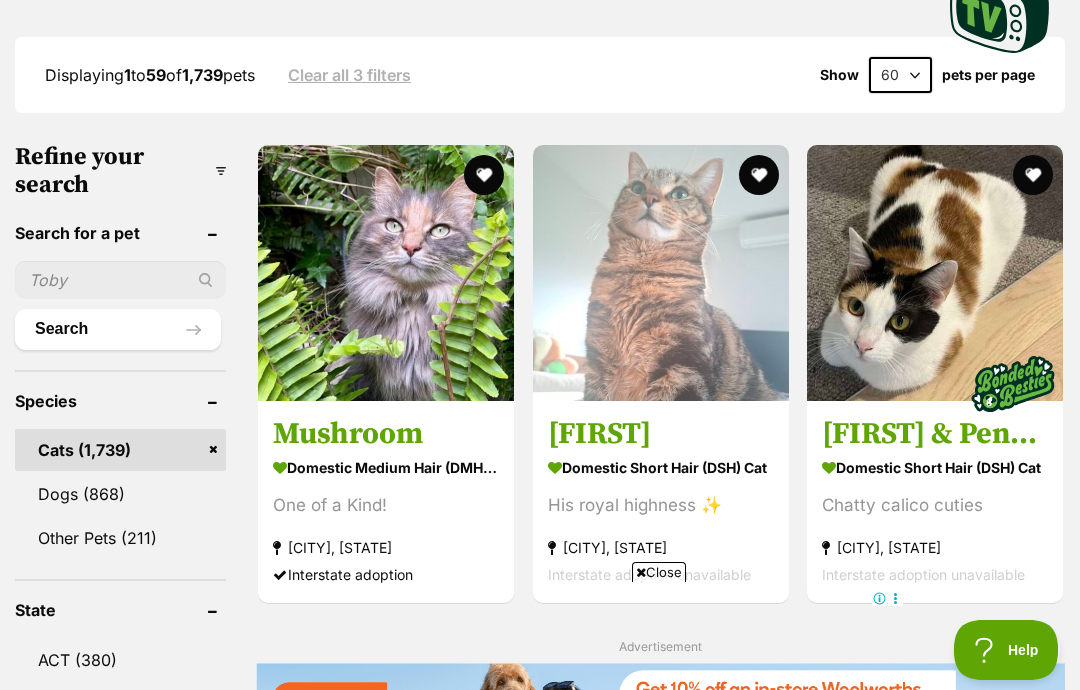 click on "Close" at bounding box center [659, 572] 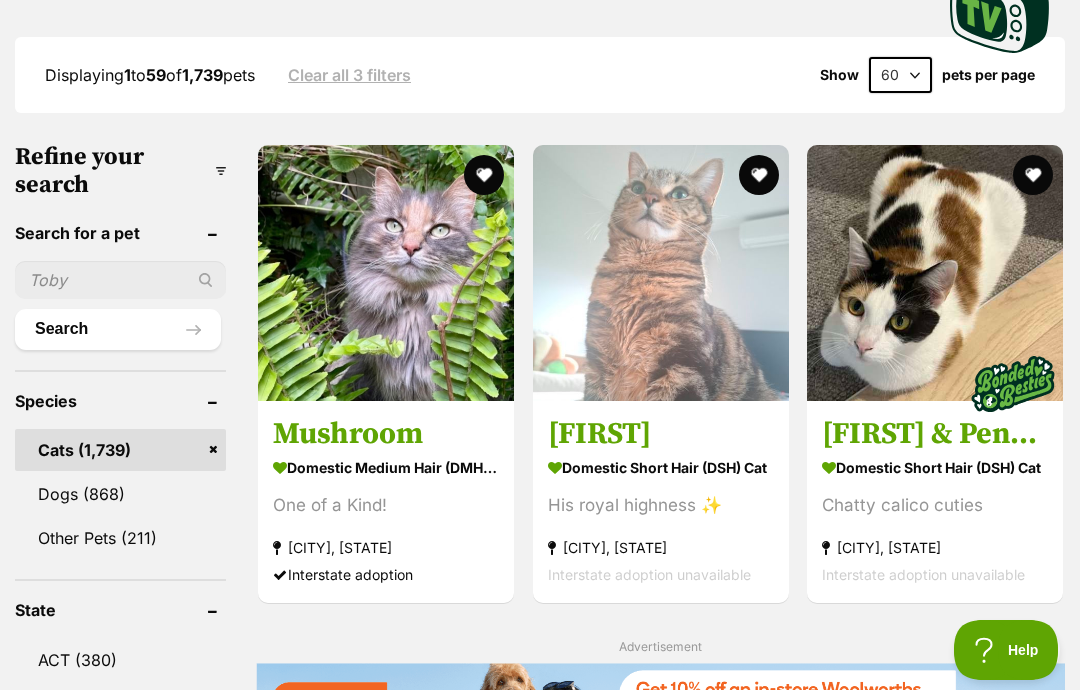click at bounding box center (386, 273) 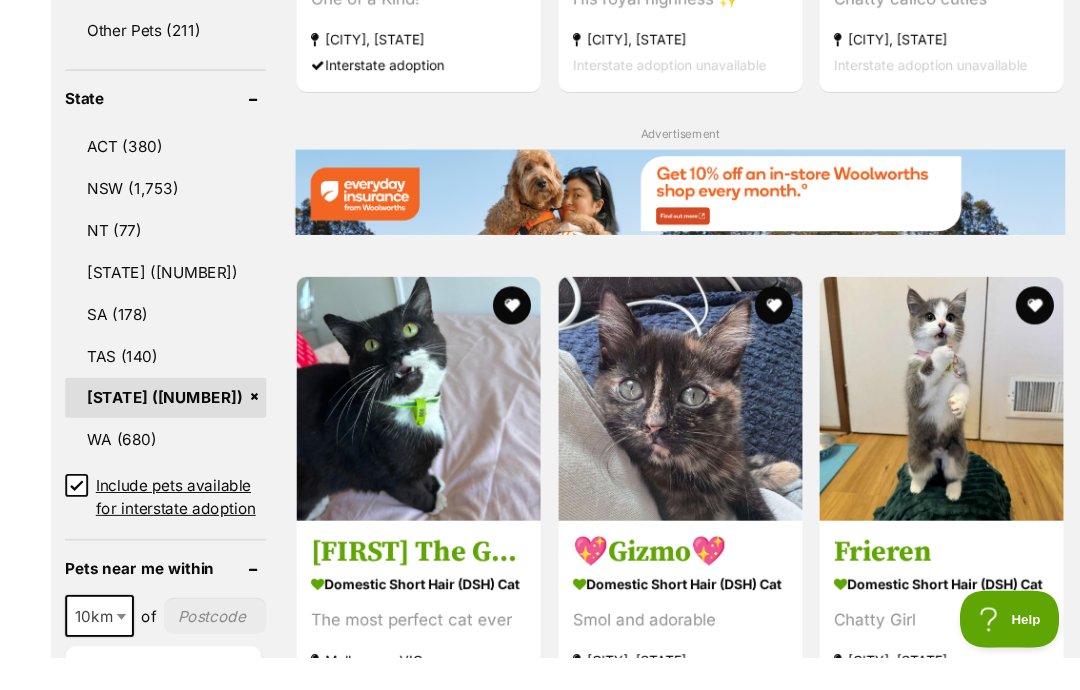 scroll, scrollTop: 1086, scrollLeft: 0, axis: vertical 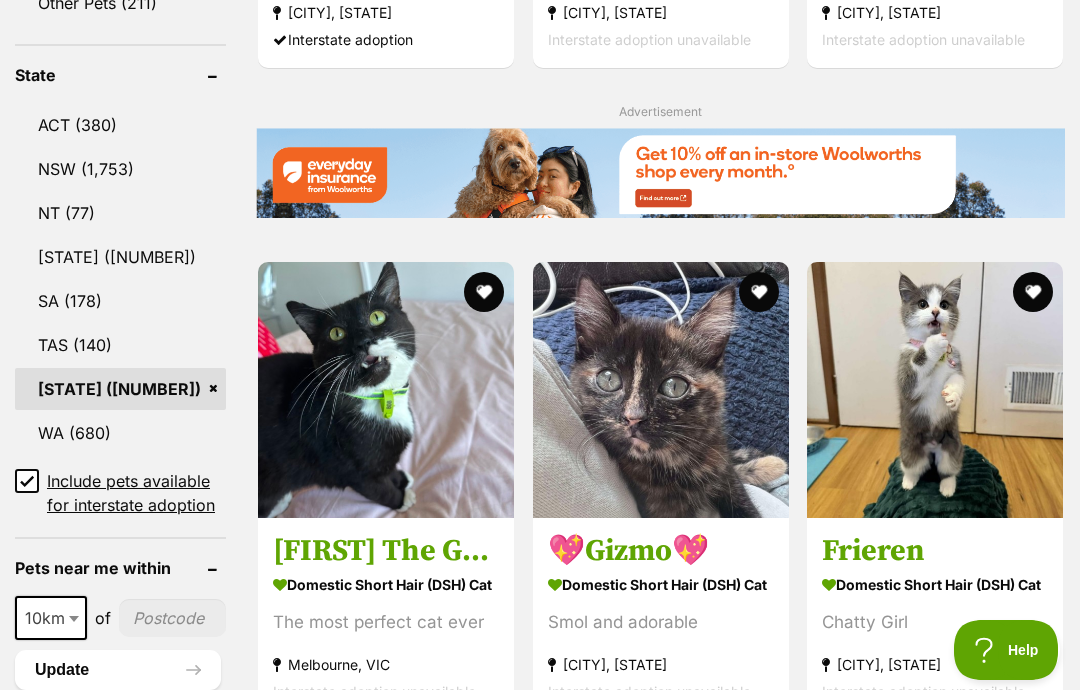 click on "Frieren" at bounding box center [935, 551] 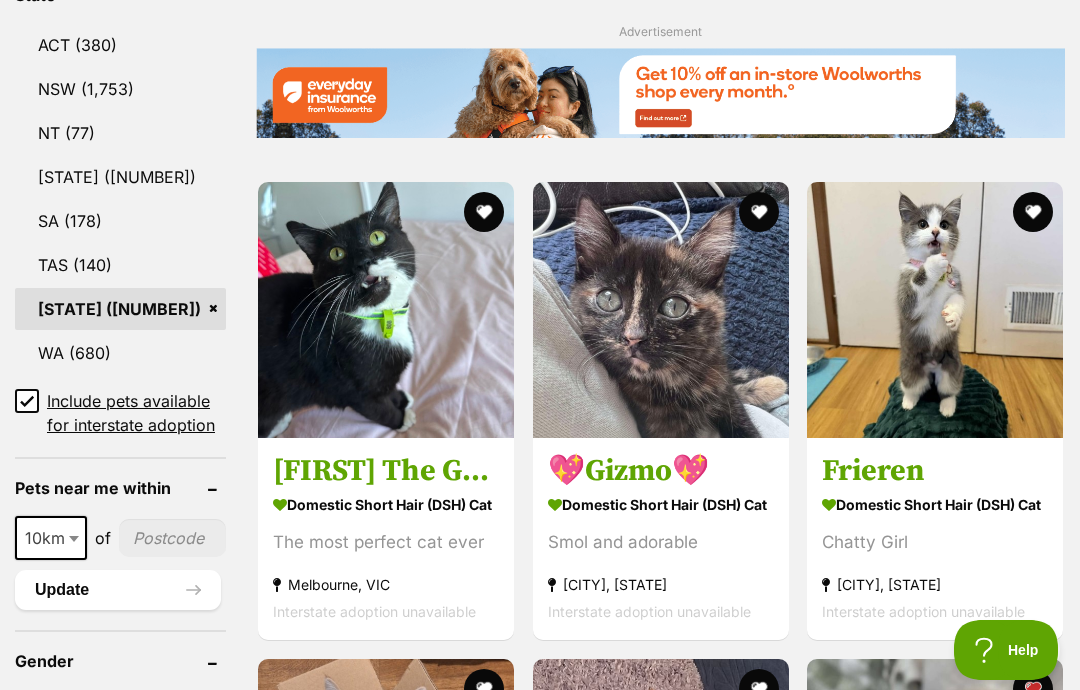 scroll, scrollTop: 1140, scrollLeft: 0, axis: vertical 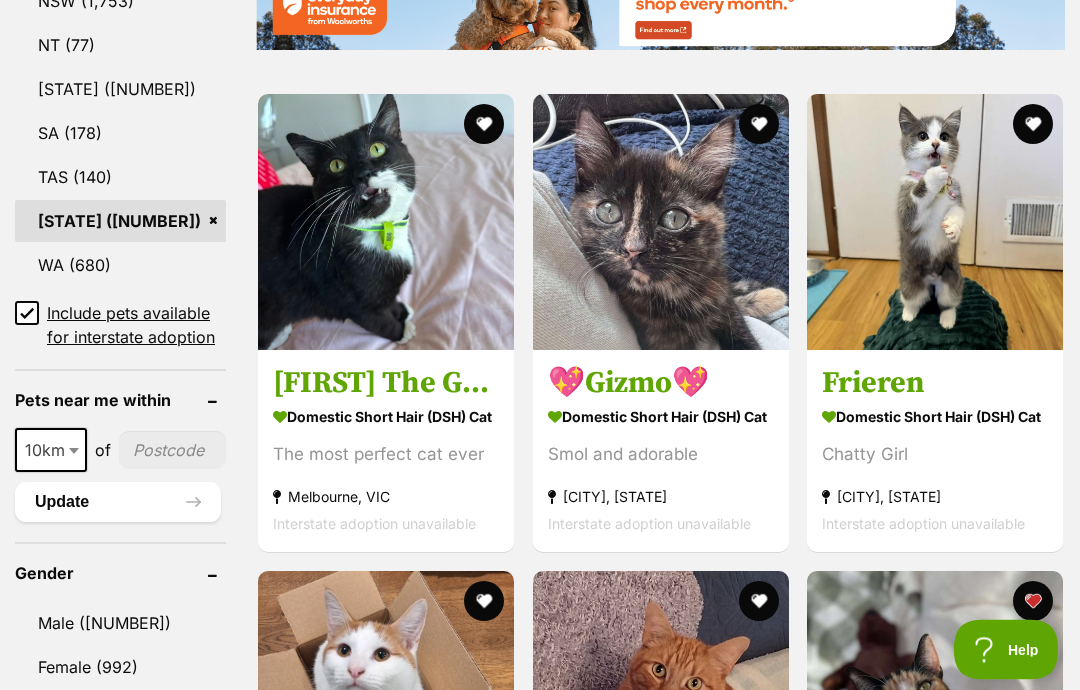 click at bounding box center [1033, 125] 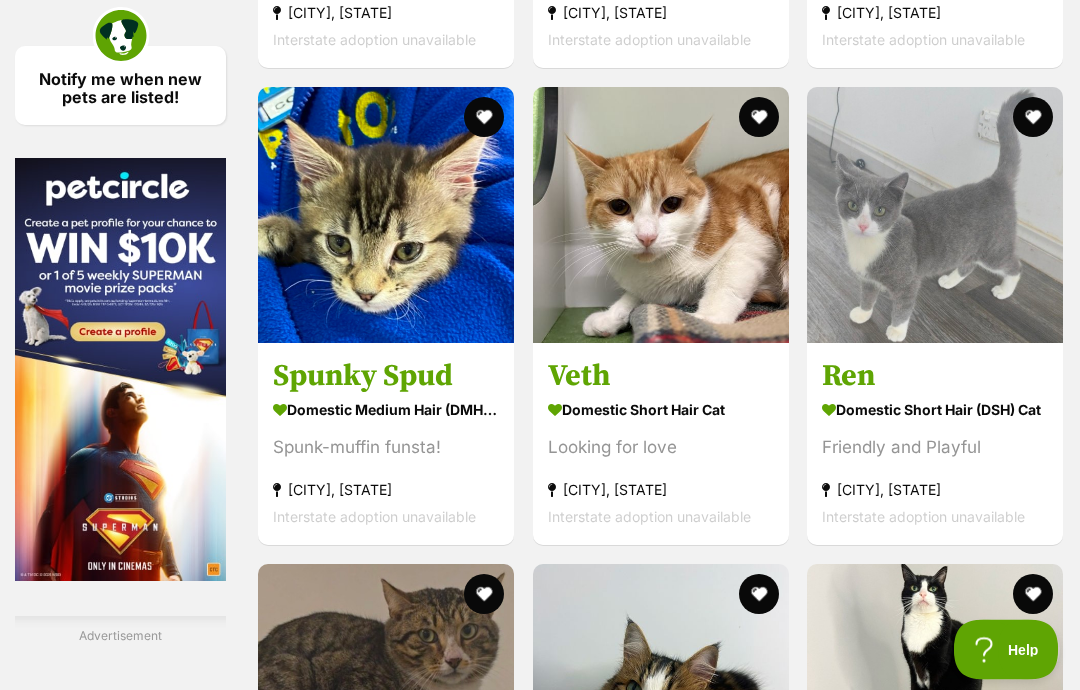 scroll, scrollTop: 3169, scrollLeft: 0, axis: vertical 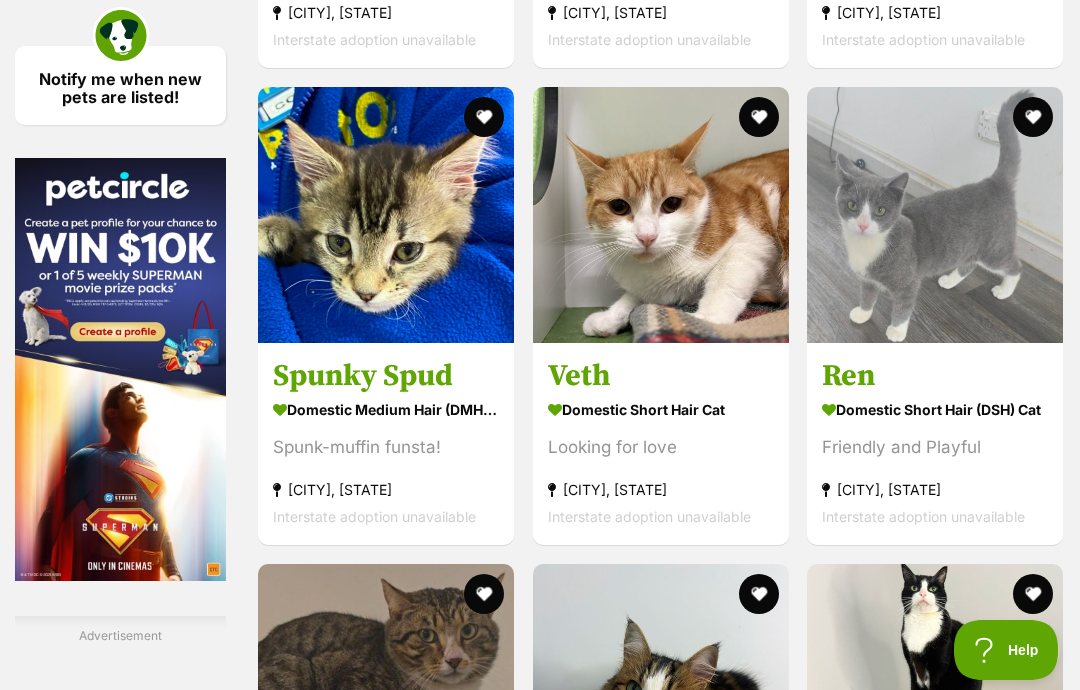 click on "Domestic Short Hair (DSH) Cat" at bounding box center (935, 409) 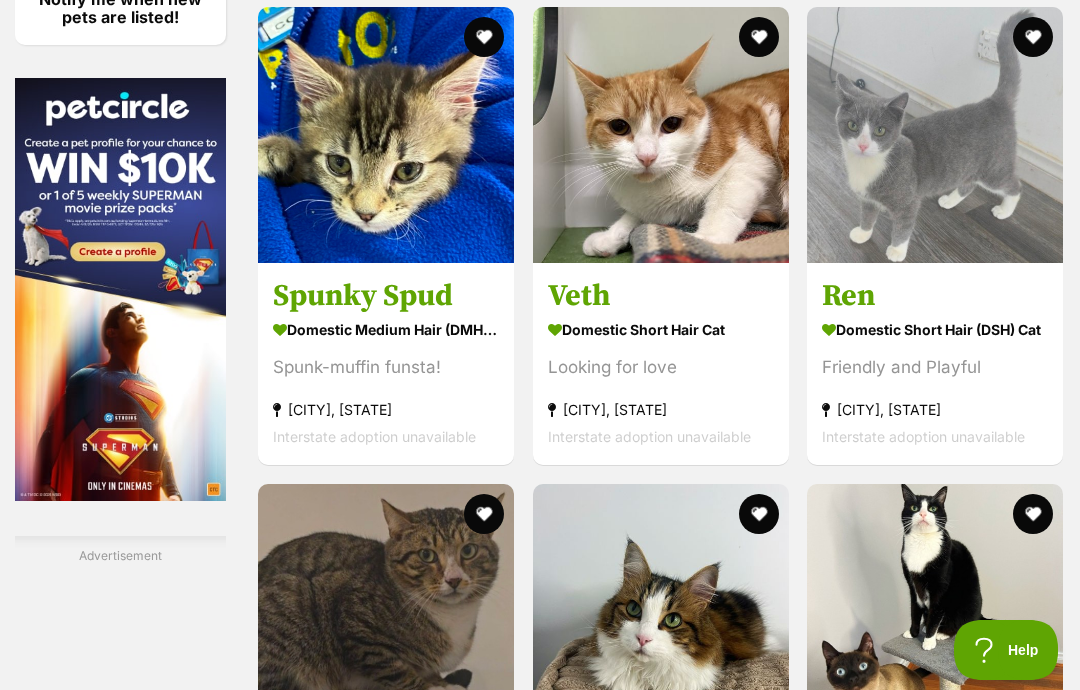 click at bounding box center (386, 135) 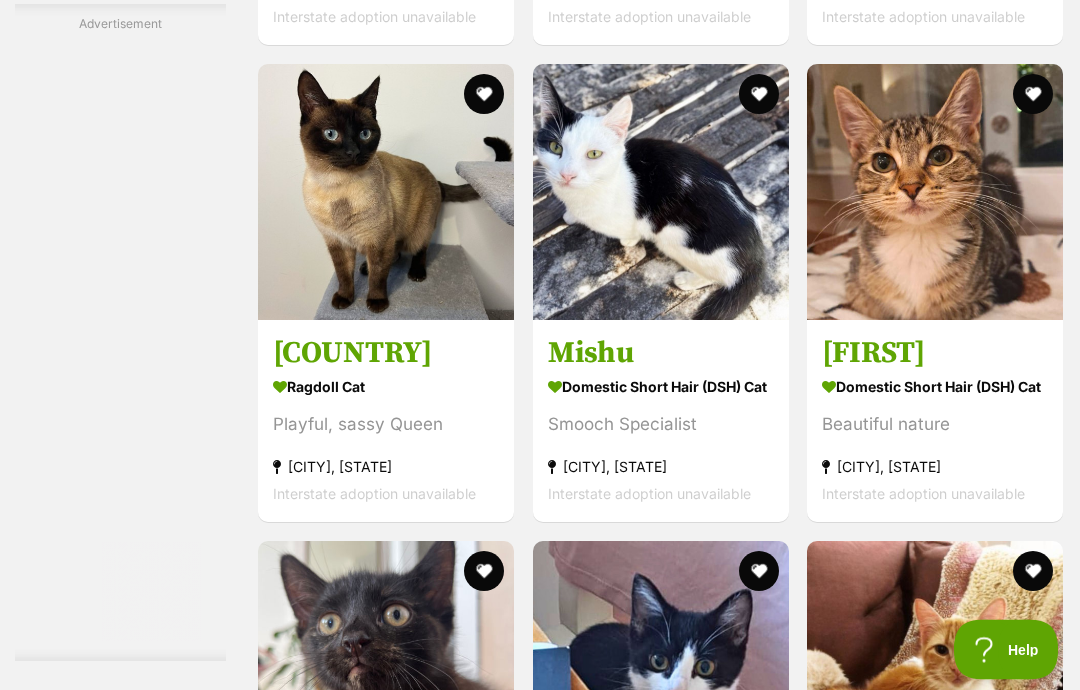 scroll, scrollTop: 4146, scrollLeft: 0, axis: vertical 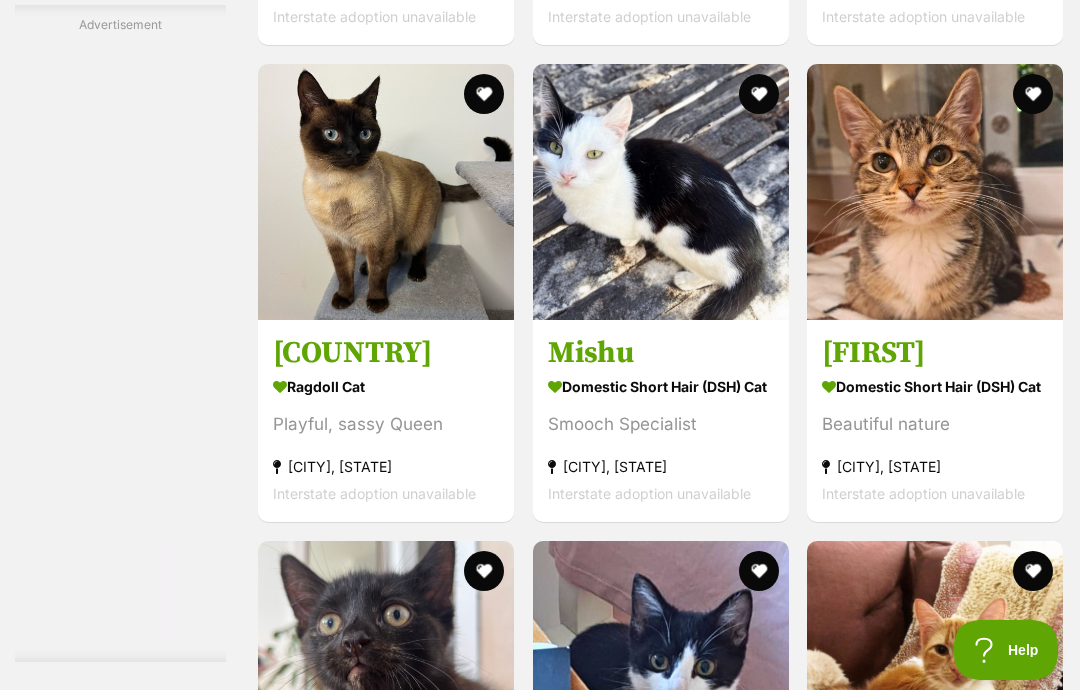 click on "Ragdoll Cat
Playful, sassy Queen
Frankston South, VIC
Interstate adoption unavailable" at bounding box center [386, 439] 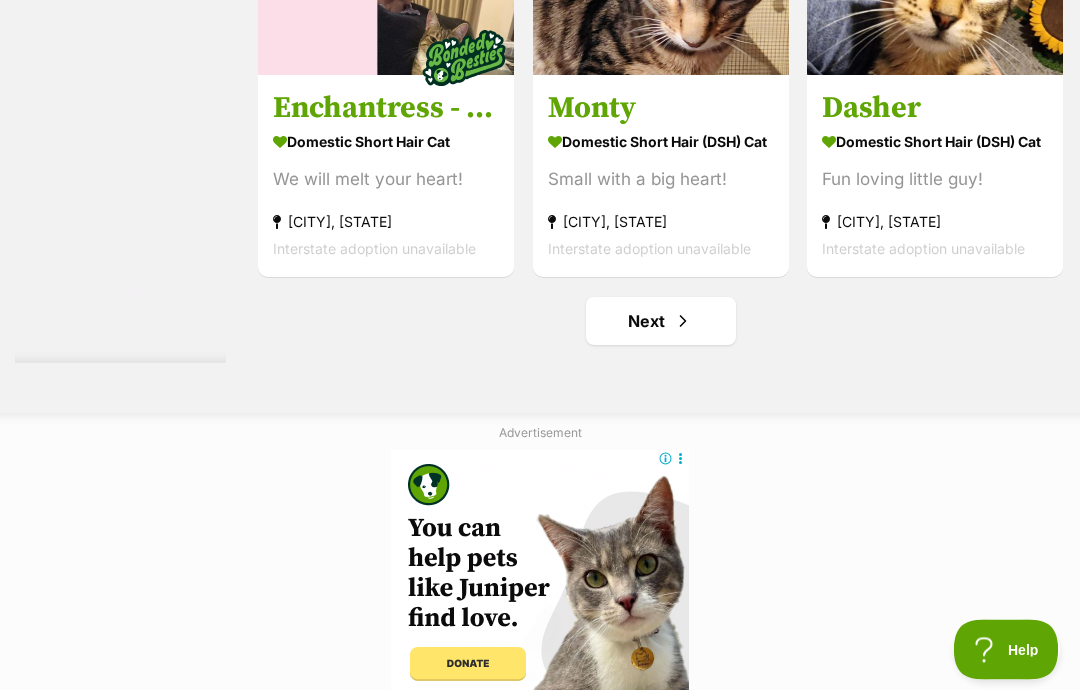 scroll, scrollTop: 10118, scrollLeft: 0, axis: vertical 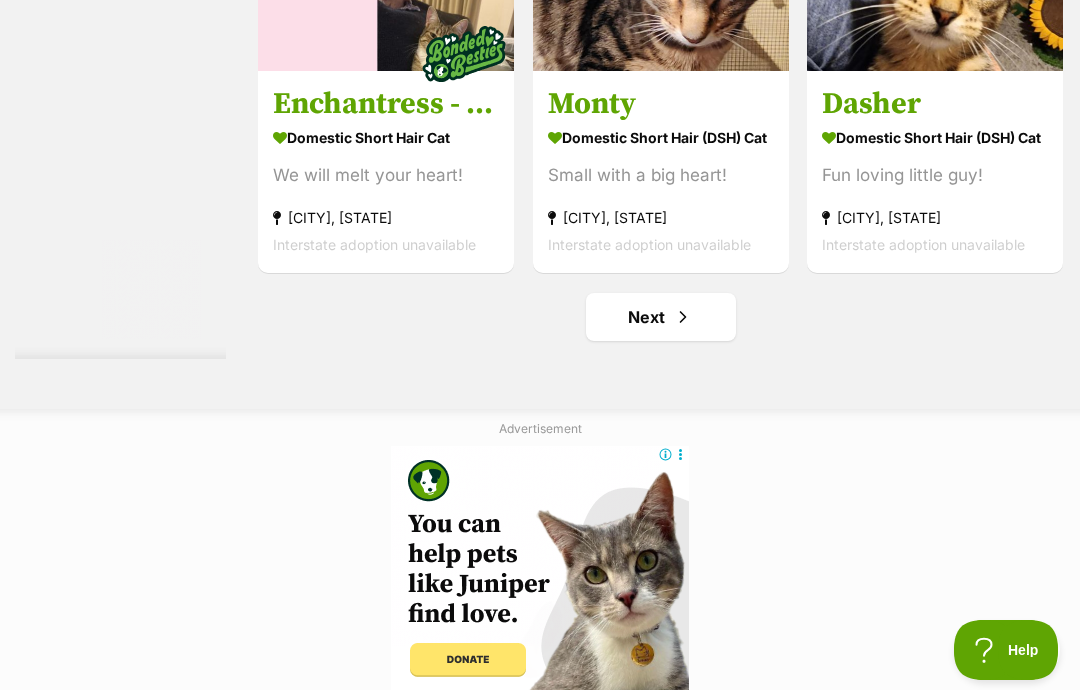click on "Next" at bounding box center [661, 317] 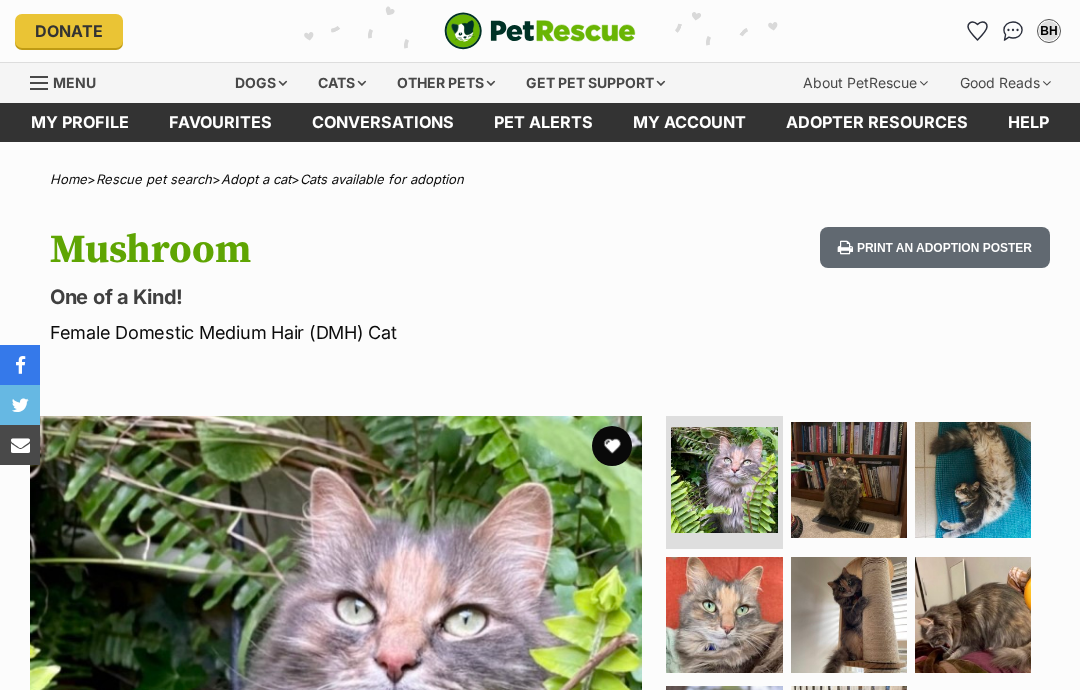 scroll, scrollTop: 0, scrollLeft: 0, axis: both 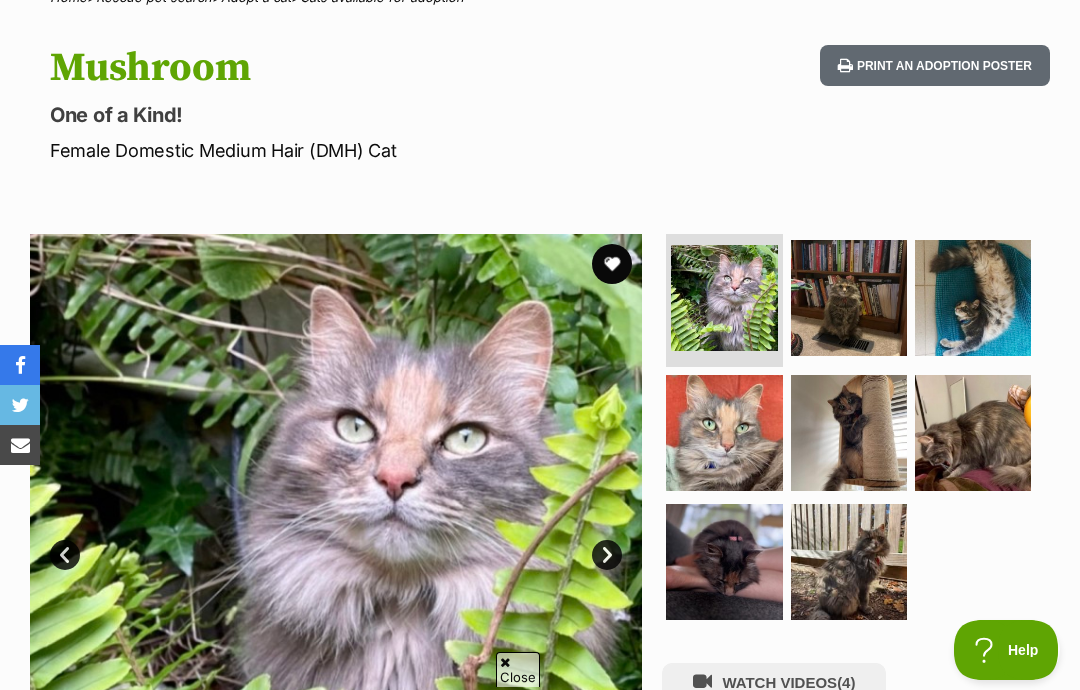 click at bounding box center [724, 562] 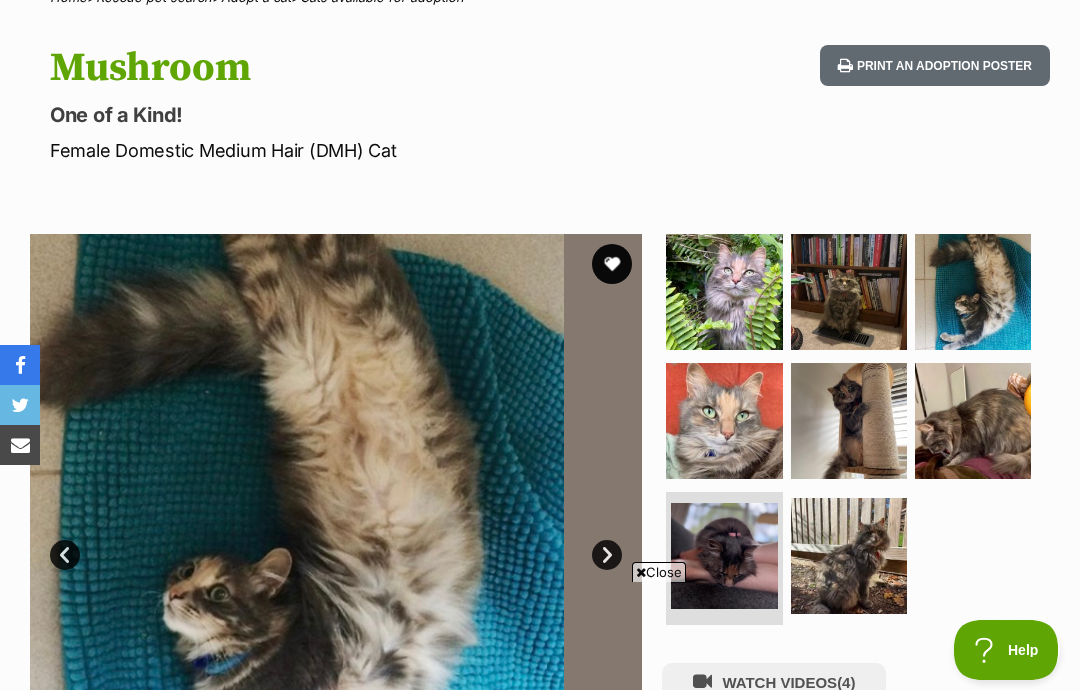 scroll, scrollTop: 0, scrollLeft: 0, axis: both 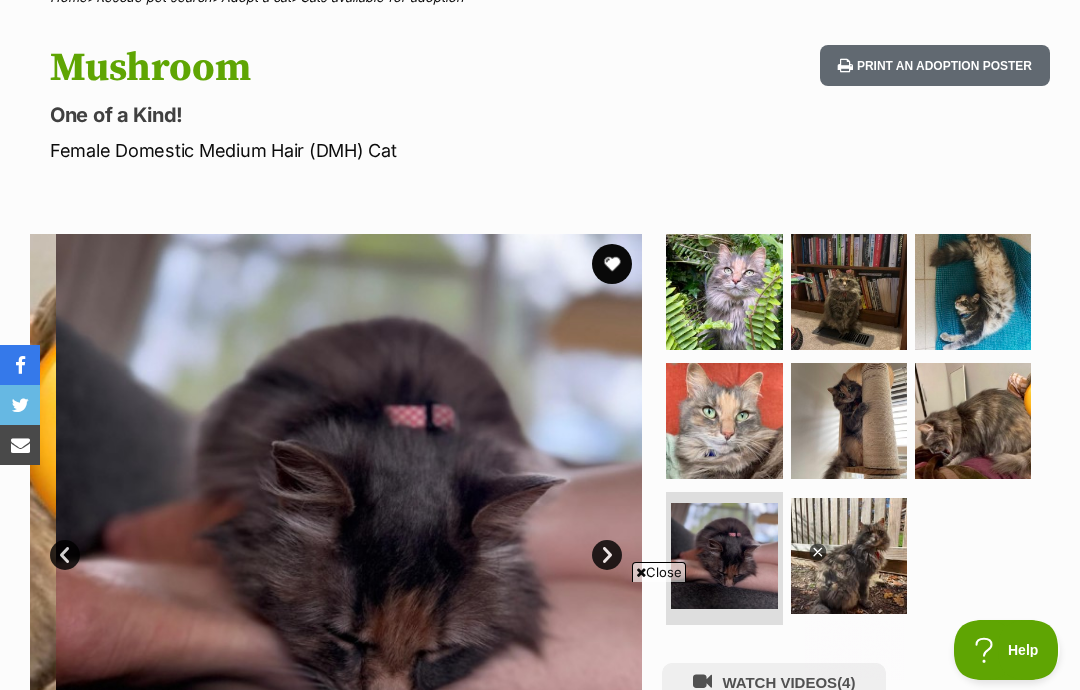 click at bounding box center [724, 421] 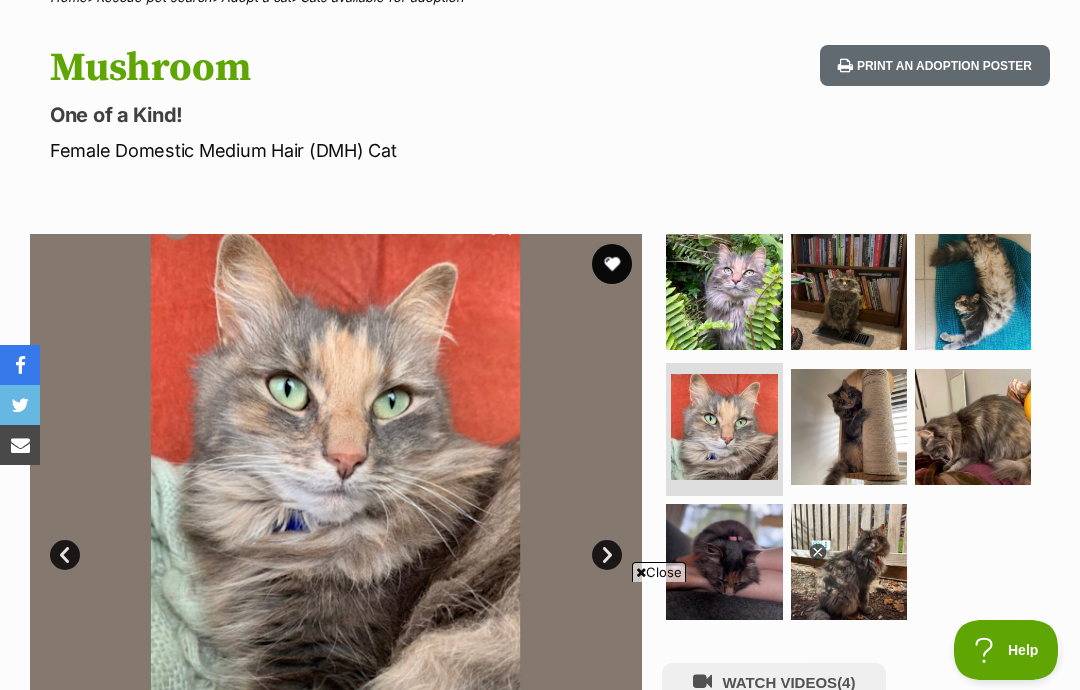 scroll, scrollTop: 0, scrollLeft: 0, axis: both 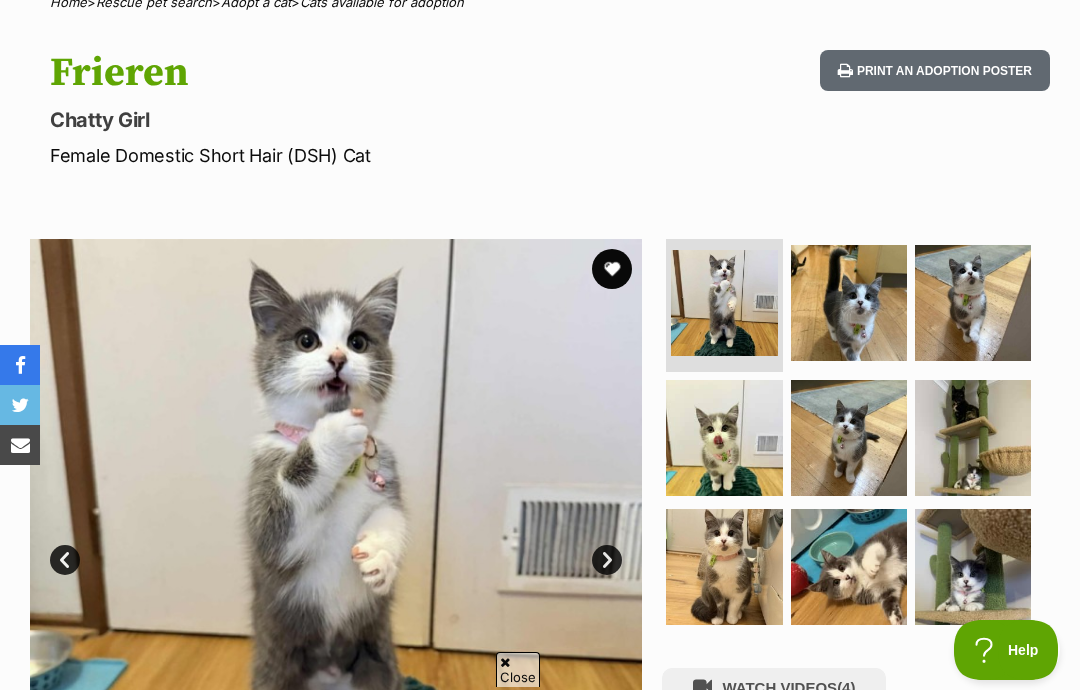 click at bounding box center (849, 303) 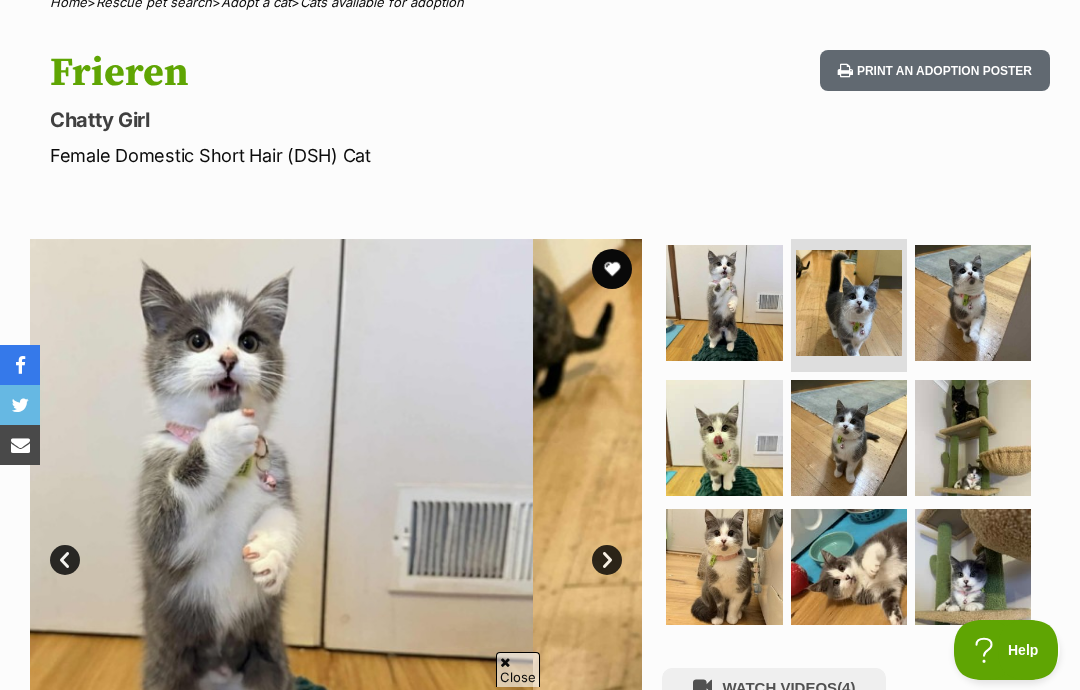scroll, scrollTop: 0, scrollLeft: 0, axis: both 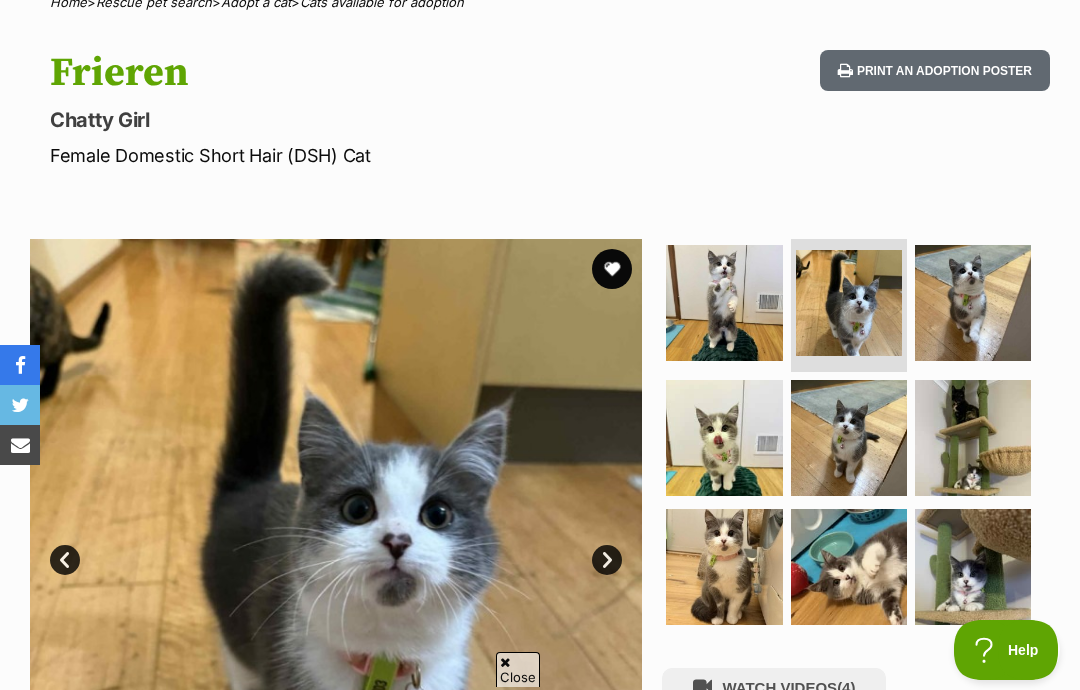 click at bounding box center [973, 303] 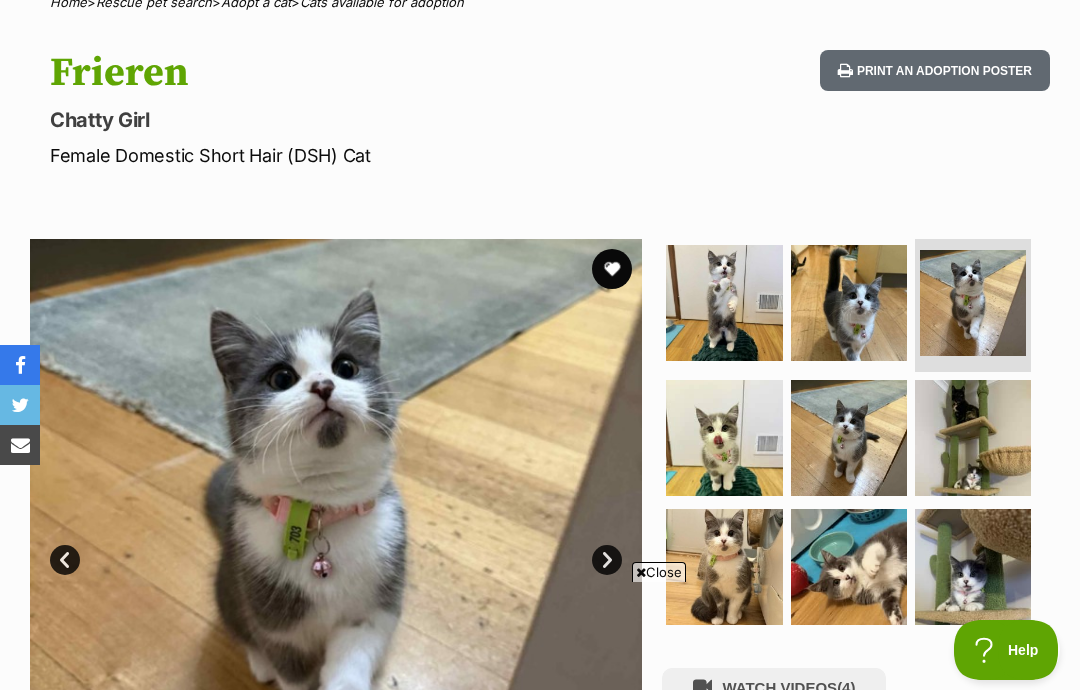 scroll, scrollTop: 0, scrollLeft: 0, axis: both 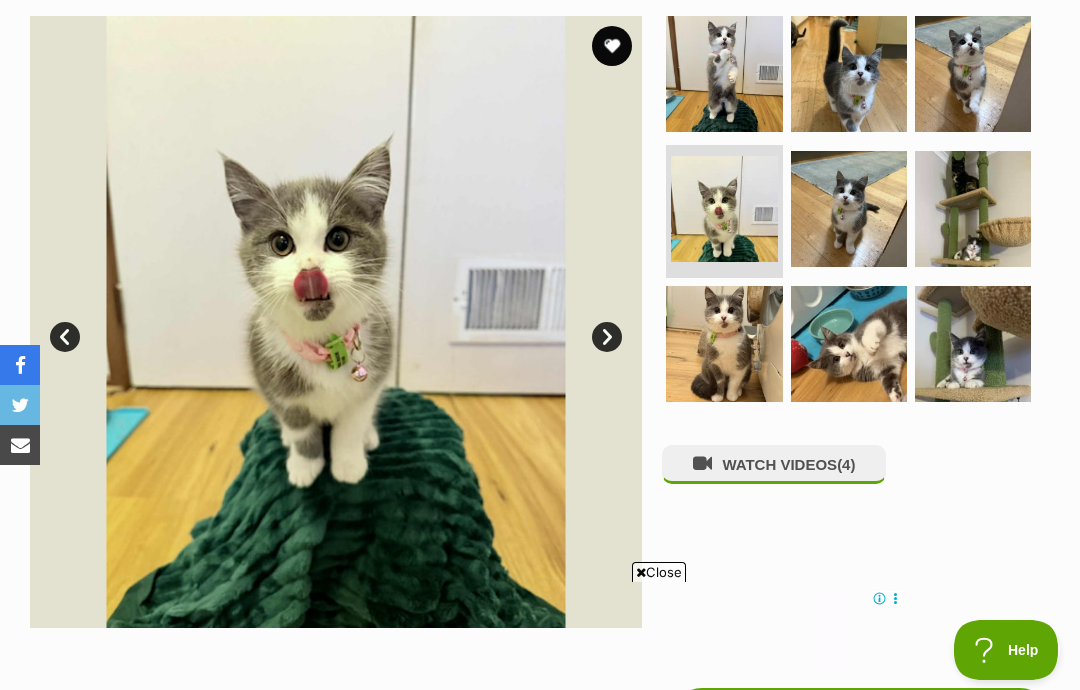 click at bounding box center (849, 344) 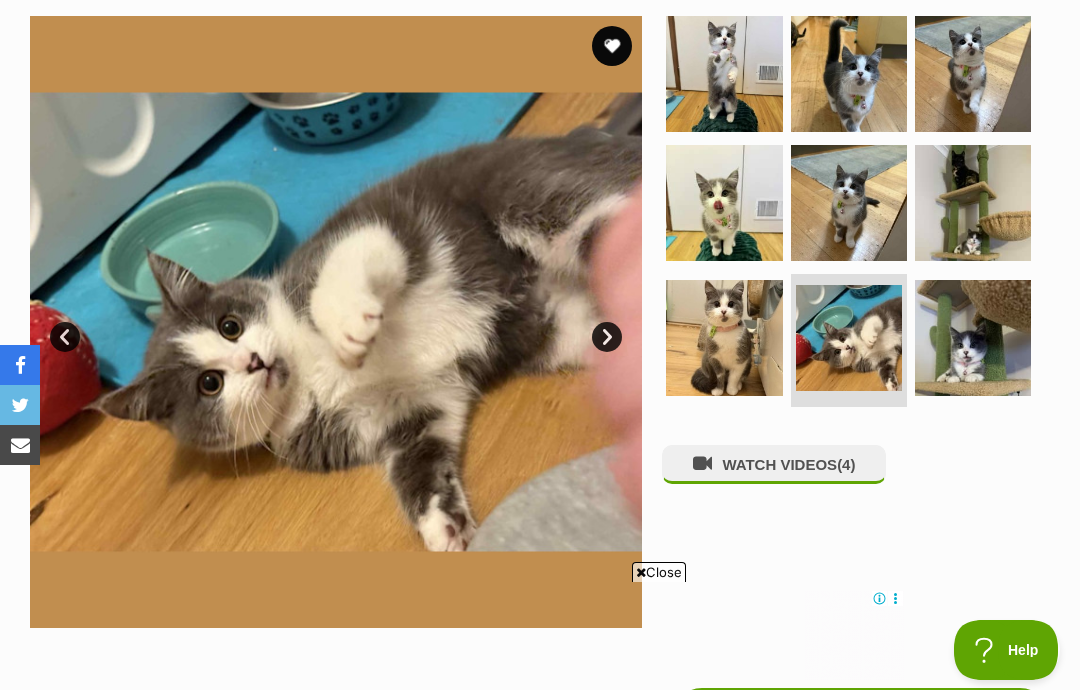 click at bounding box center [973, 338] 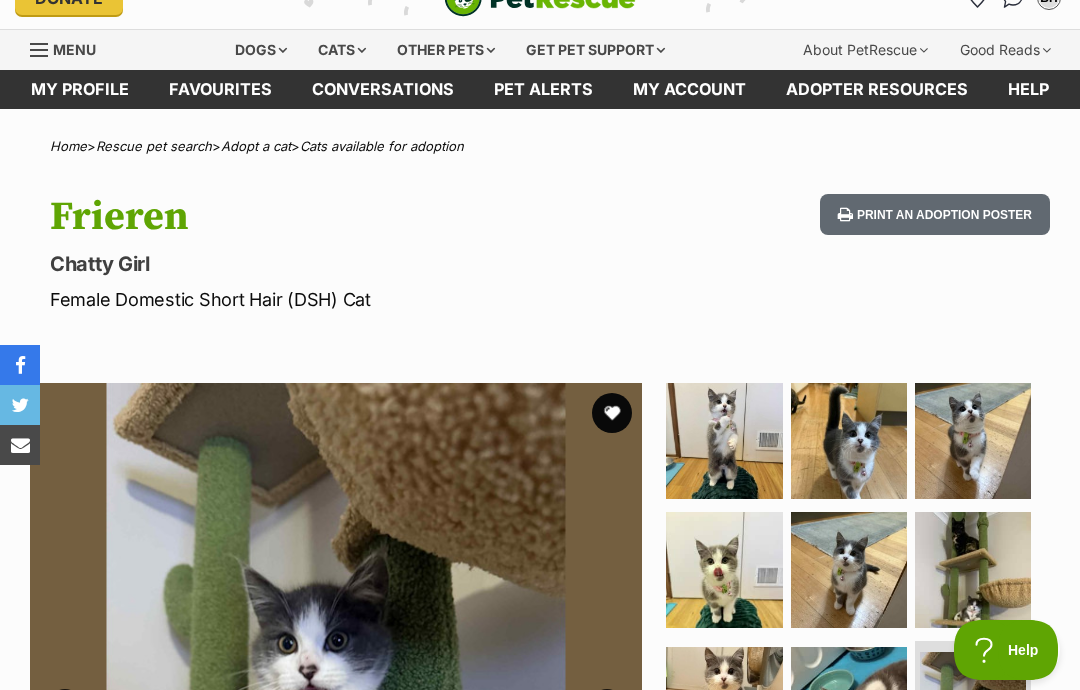 scroll, scrollTop: 0, scrollLeft: 0, axis: both 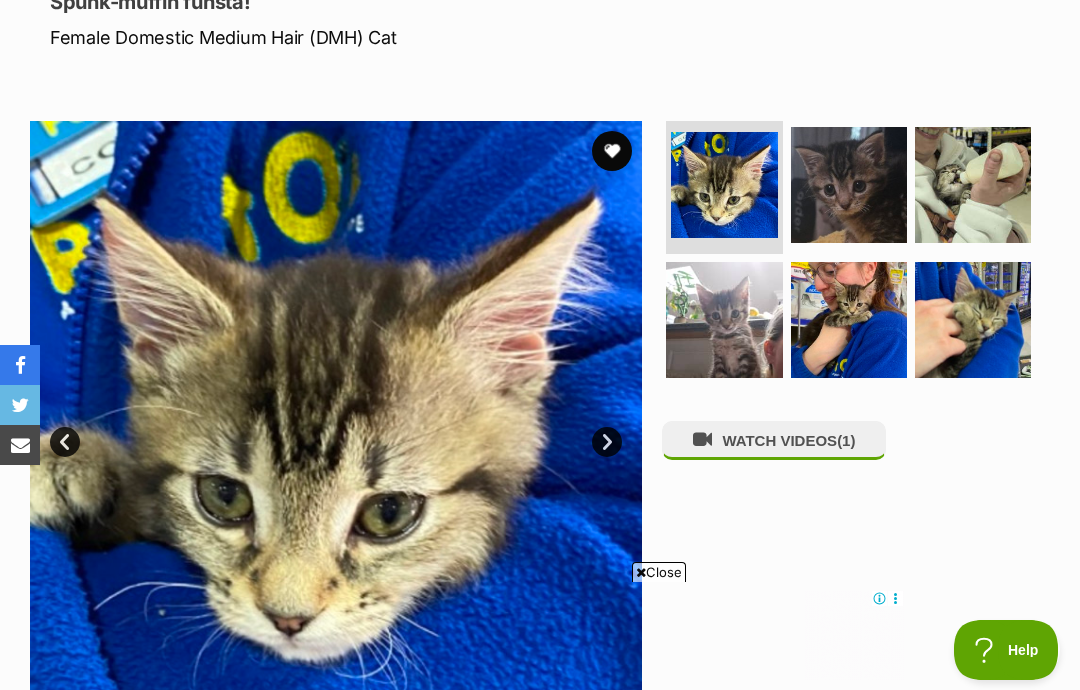 click at bounding box center (849, 320) 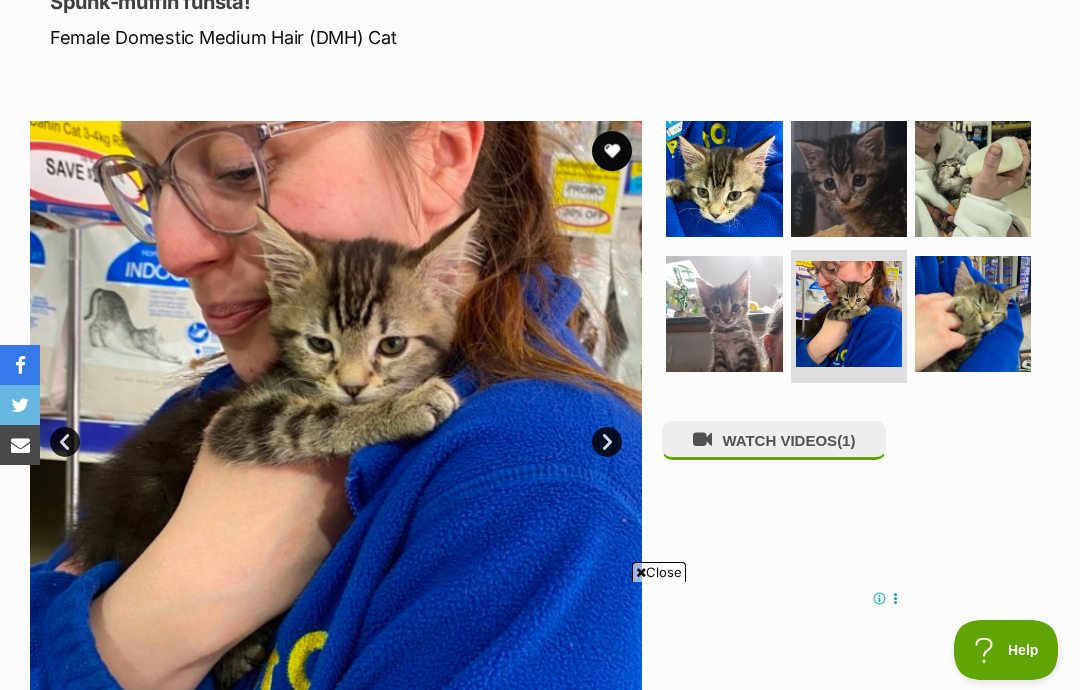 scroll, scrollTop: 0, scrollLeft: 0, axis: both 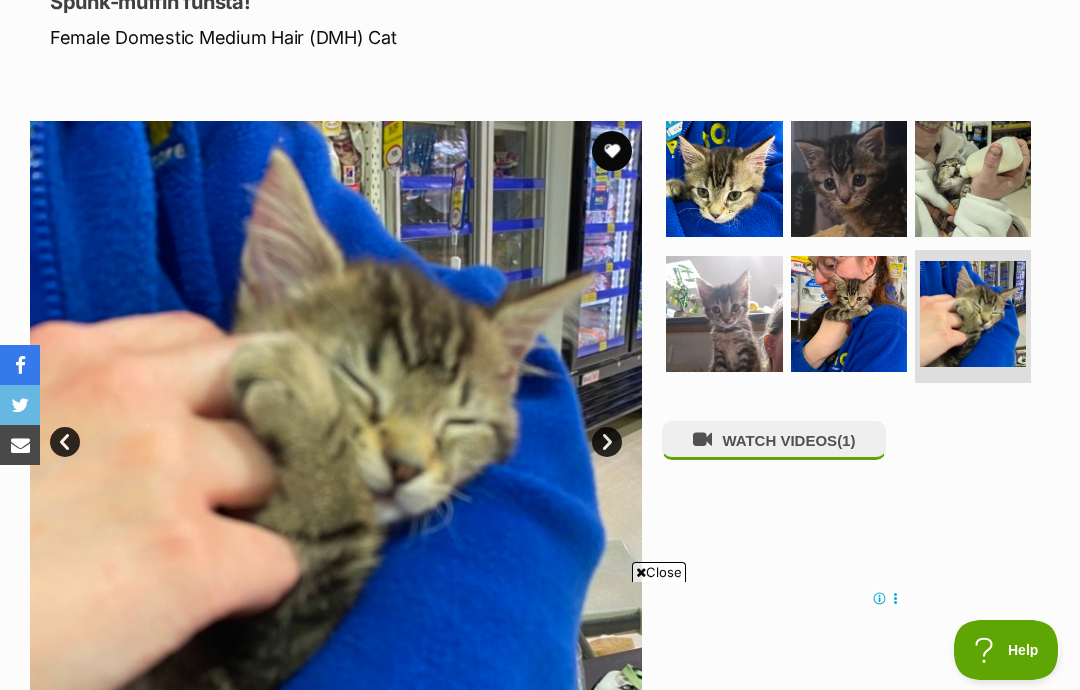 click at bounding box center (973, 179) 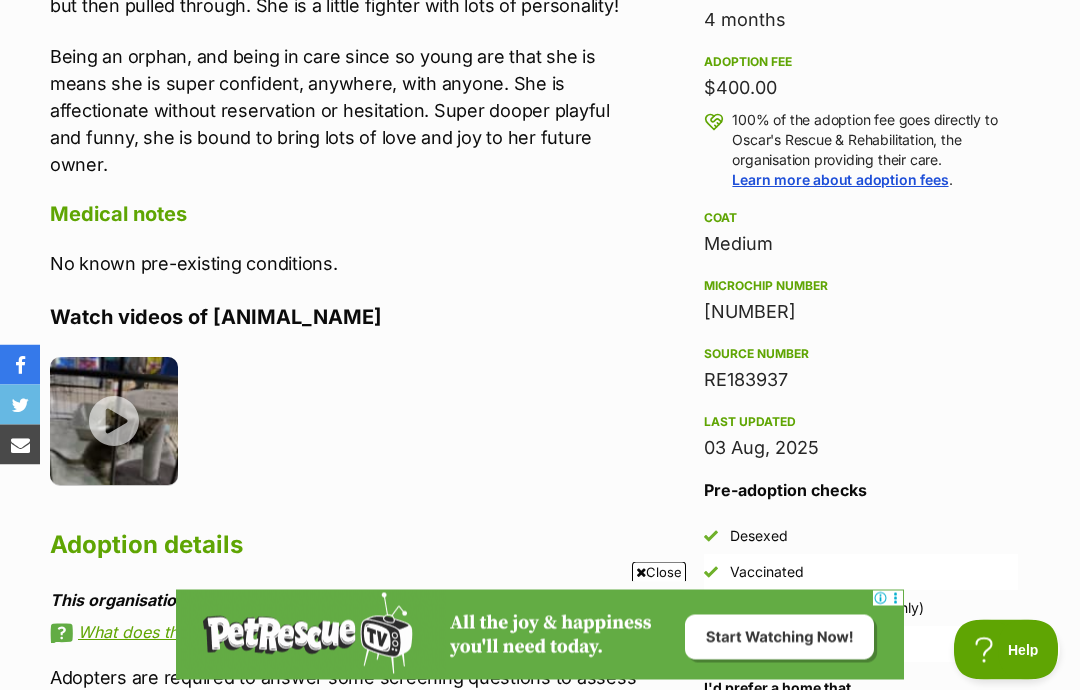 scroll, scrollTop: 1380, scrollLeft: 0, axis: vertical 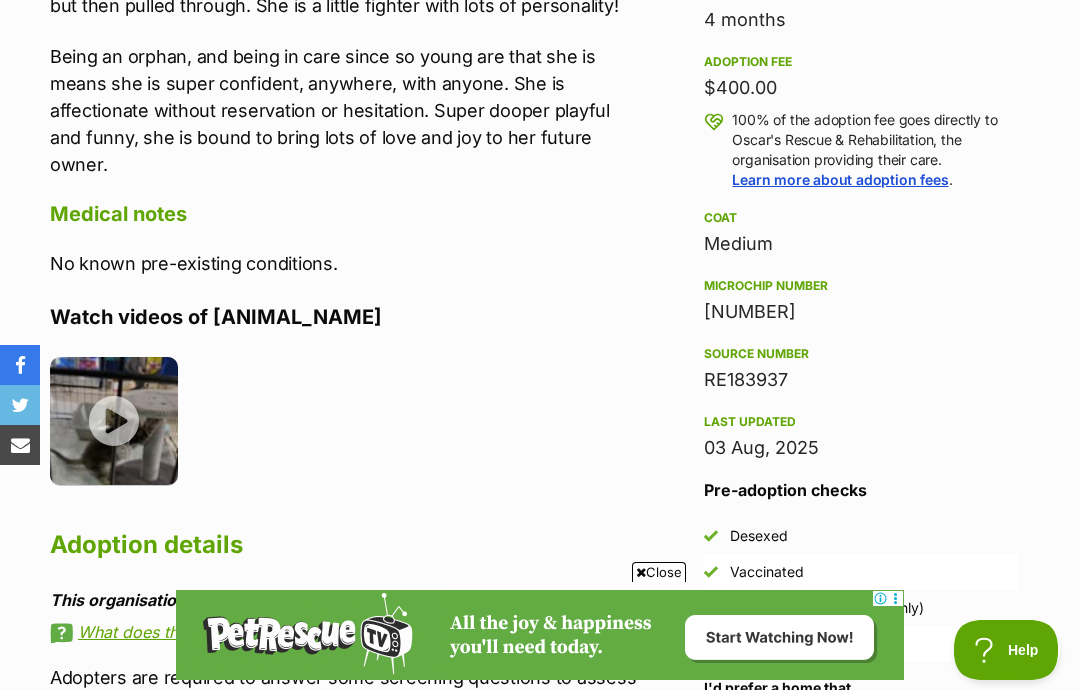 click at bounding box center [114, 421] 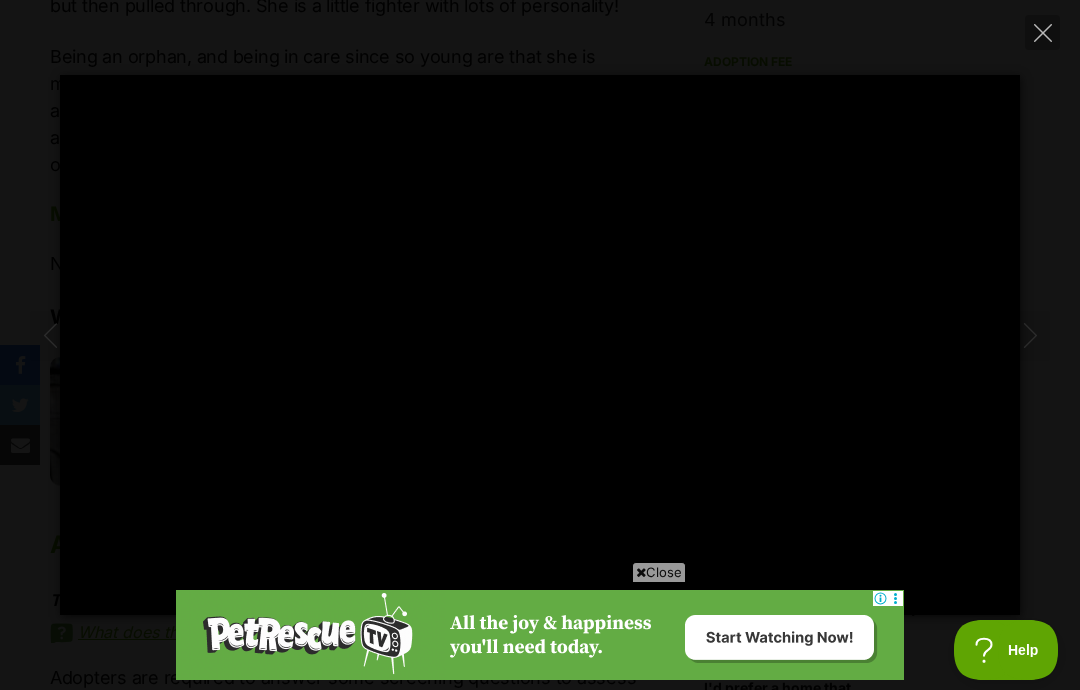 click 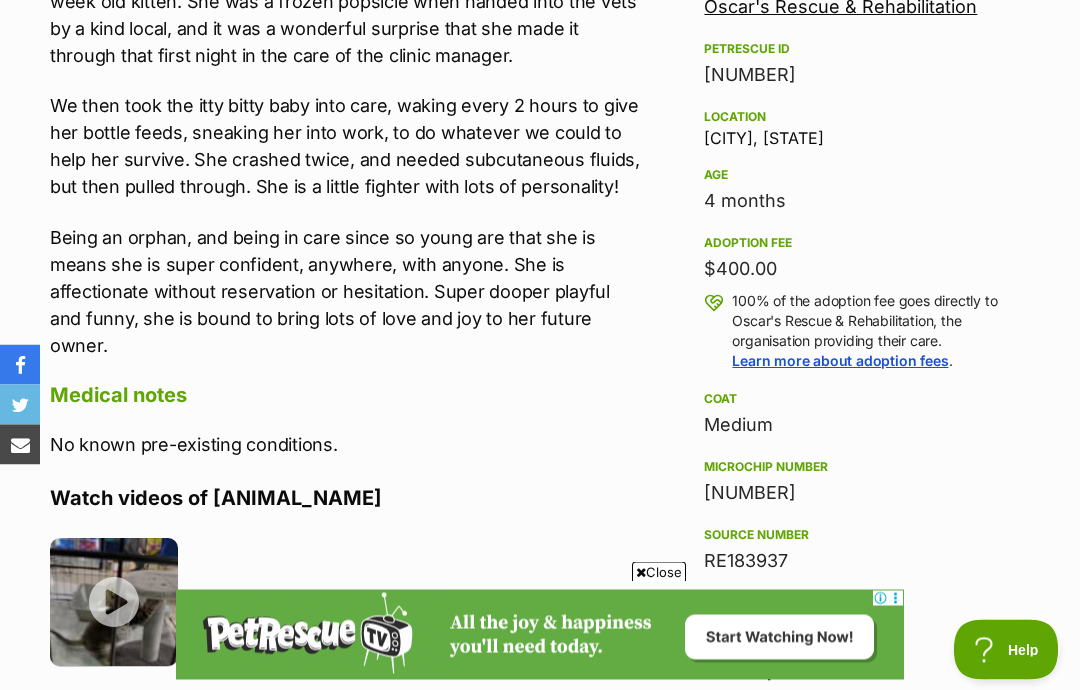 scroll, scrollTop: 1177, scrollLeft: 0, axis: vertical 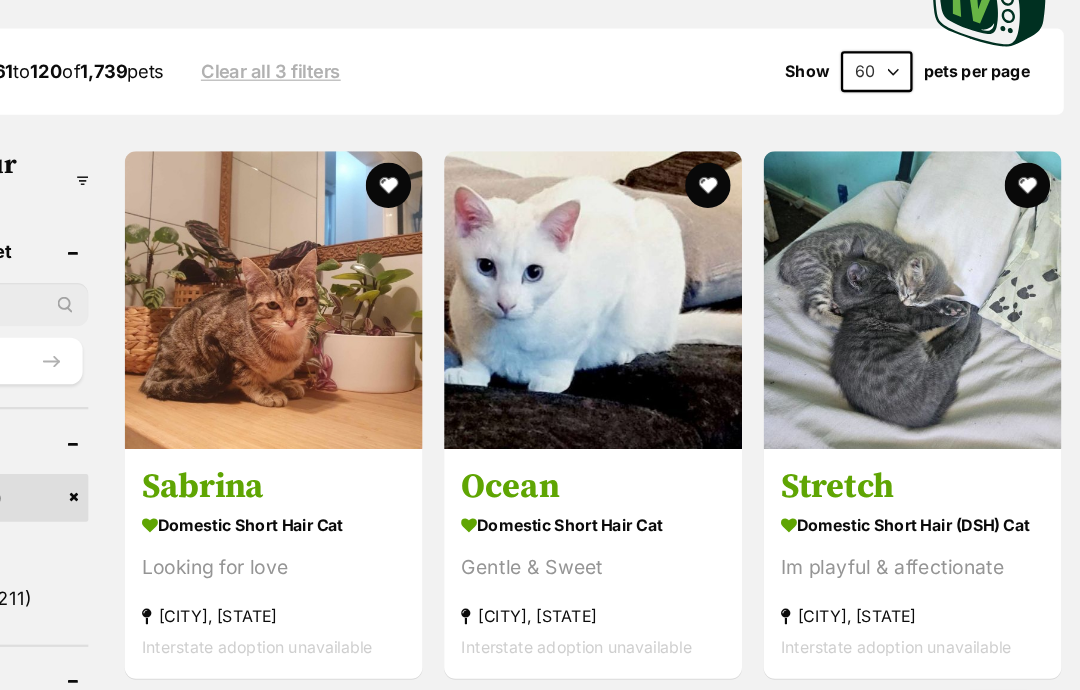 click on "Stretch" at bounding box center [932, 441] 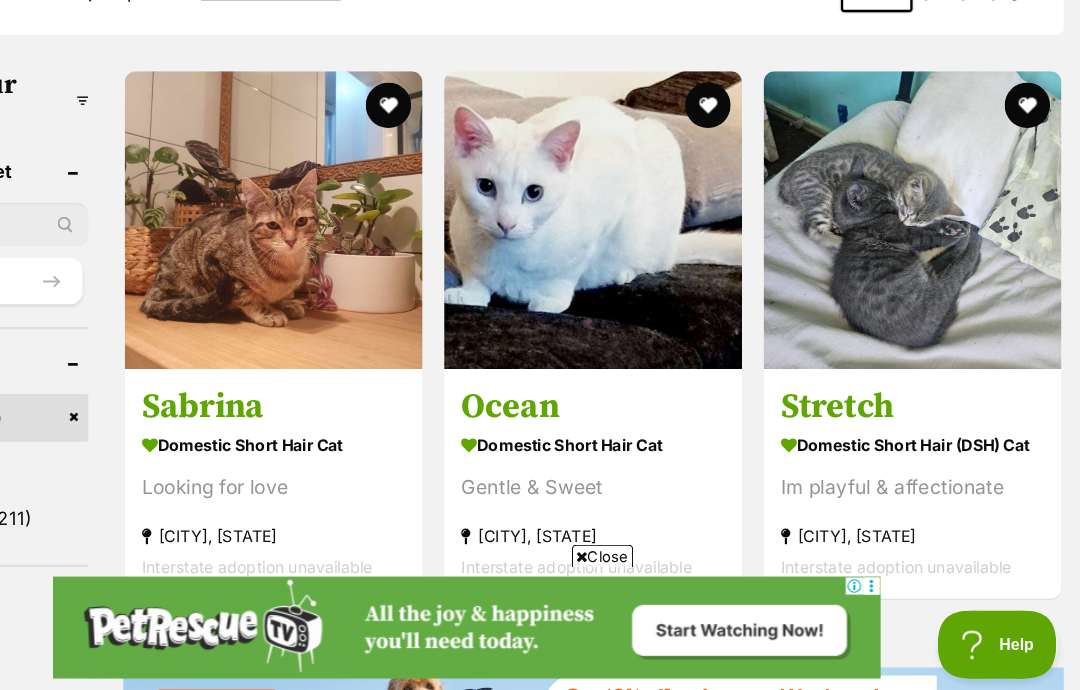 scroll, scrollTop: 0, scrollLeft: 0, axis: both 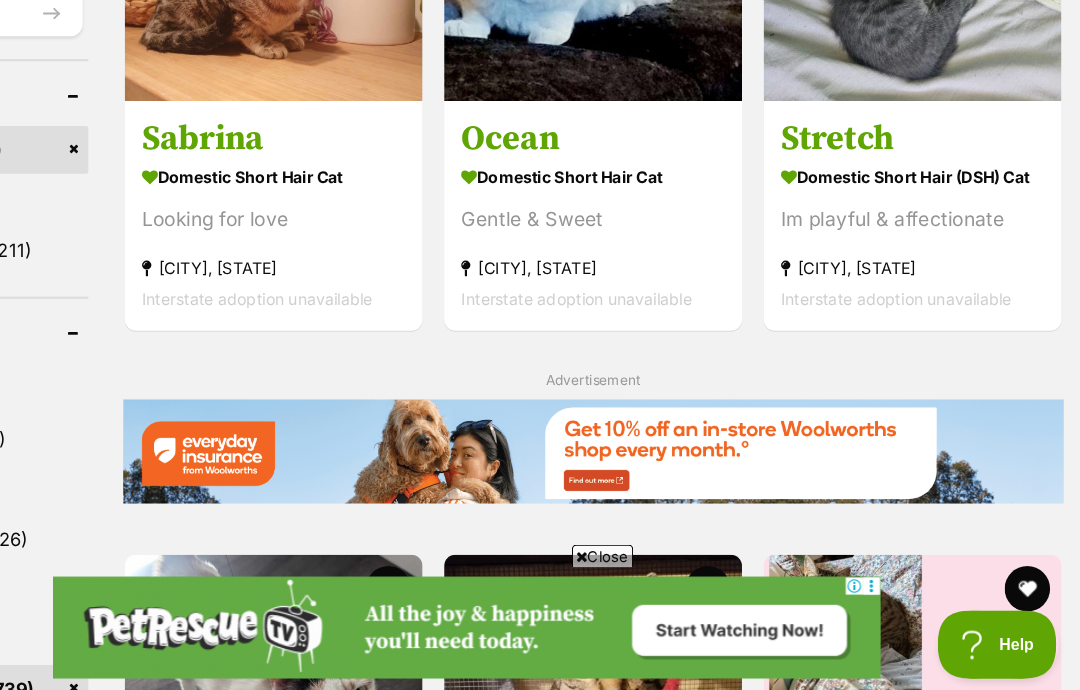 click on "Sabrina
Domestic Short Hair Cat
Looking for love
Meadow Heights, VIC
Interstate adoption unavailable
Ocean
Domestic Short Hair Cat
Gentle & Sweet
Meadow Heights, VIC
Interstate adoption unavailable
Stretch
Domestic Short Hair (DSH) Cat
Im playful & affectionate
Chintin, VIC
Interstate adoption unavailable
Advertisement
Promotion:
Everyday Insurance from Woolworths.
Get 10% off an in-store Woolworths shop every month.°
Find out more
(link opens in a new tab)
Tinkerbell (Assisted rehome)
Domestic Short Hair (DSH) Cat
I love being around you
Wollert, VIC
Interstate adoption unavailable
Cookie
Domestic Short Hair (DSH) Cat
Playtime is the best time
Skipton, VIC
Interstate adoption unavailable" at bounding box center (651, 4823) 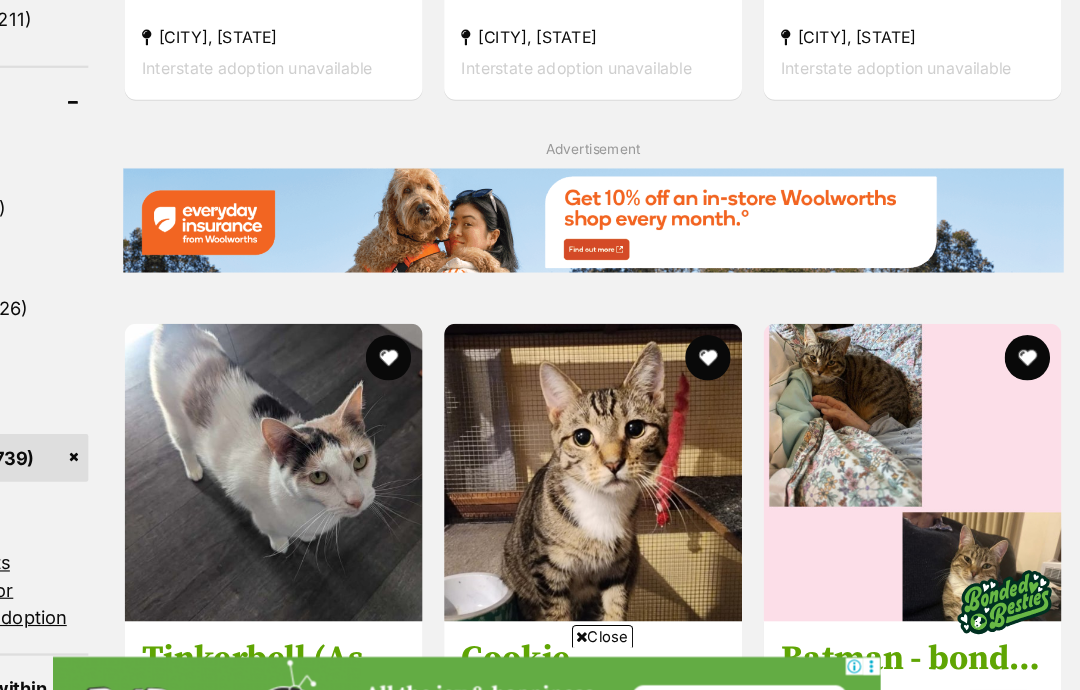 scroll, scrollTop: 1079, scrollLeft: 0, axis: vertical 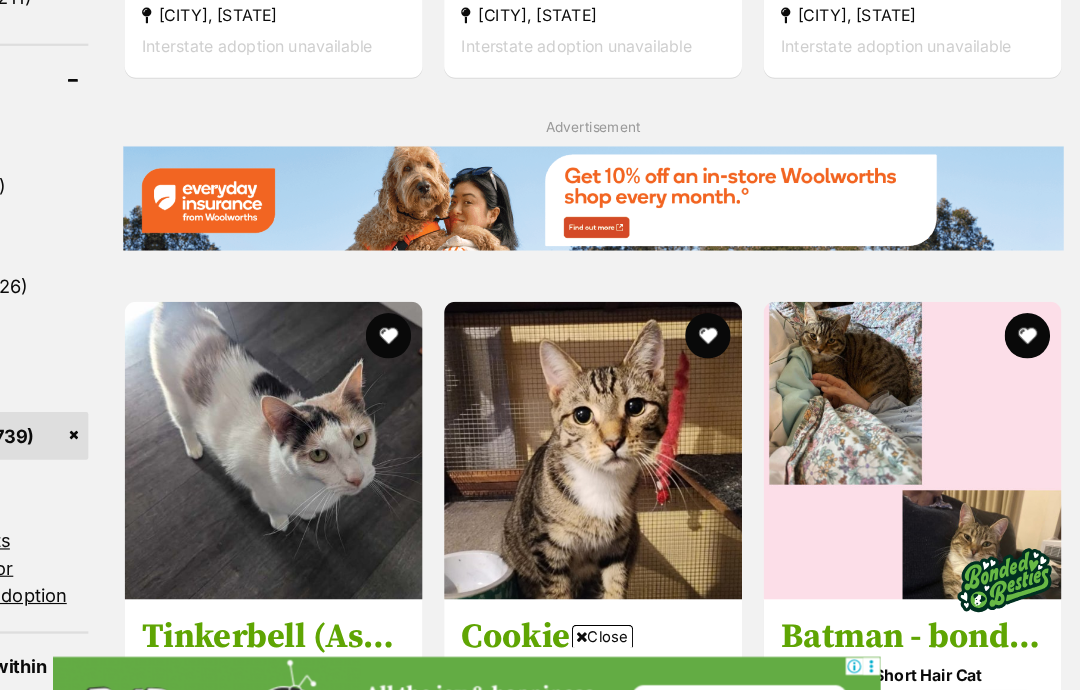 click on "Close" at bounding box center [659, 572] 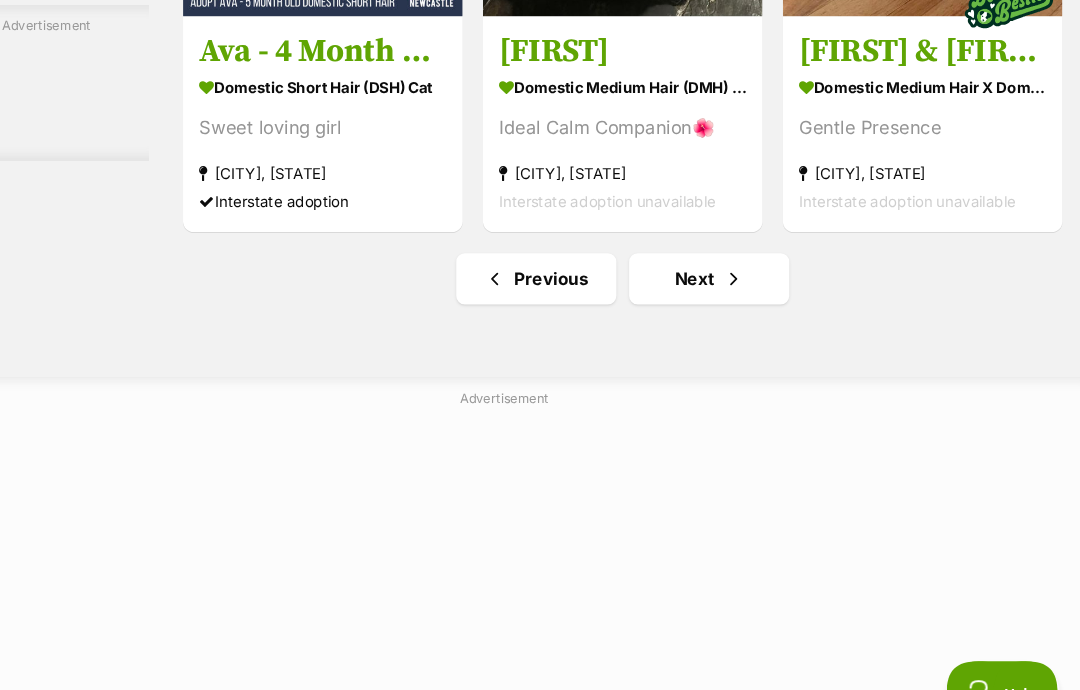 scroll, scrollTop: 10305, scrollLeft: 0, axis: vertical 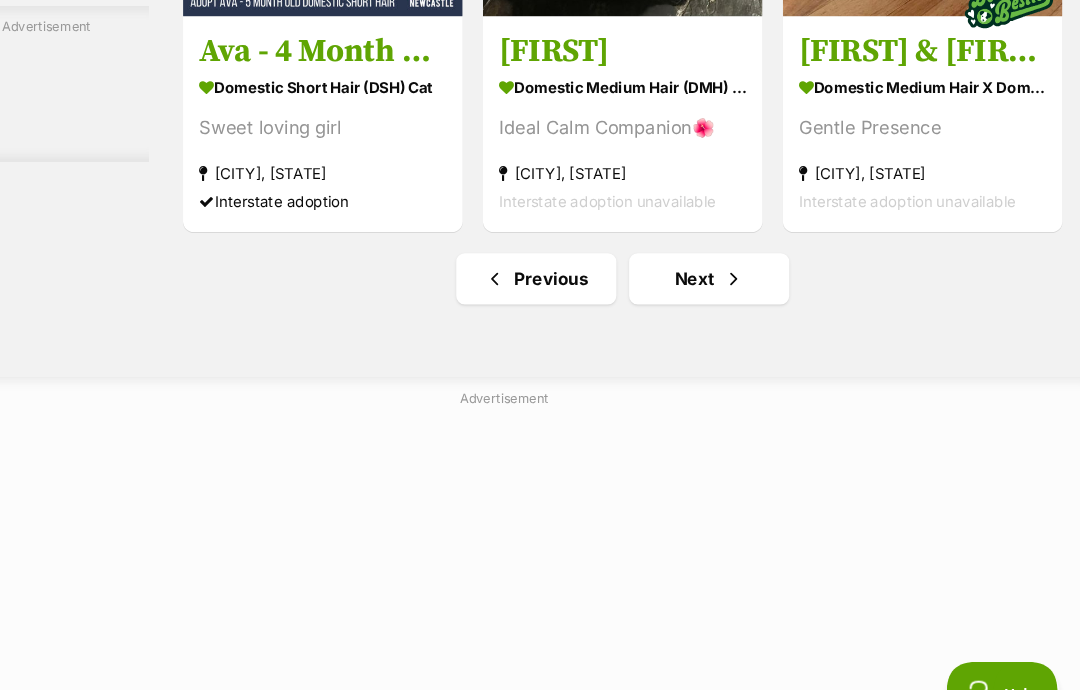 click at bounding box center [755, 261] 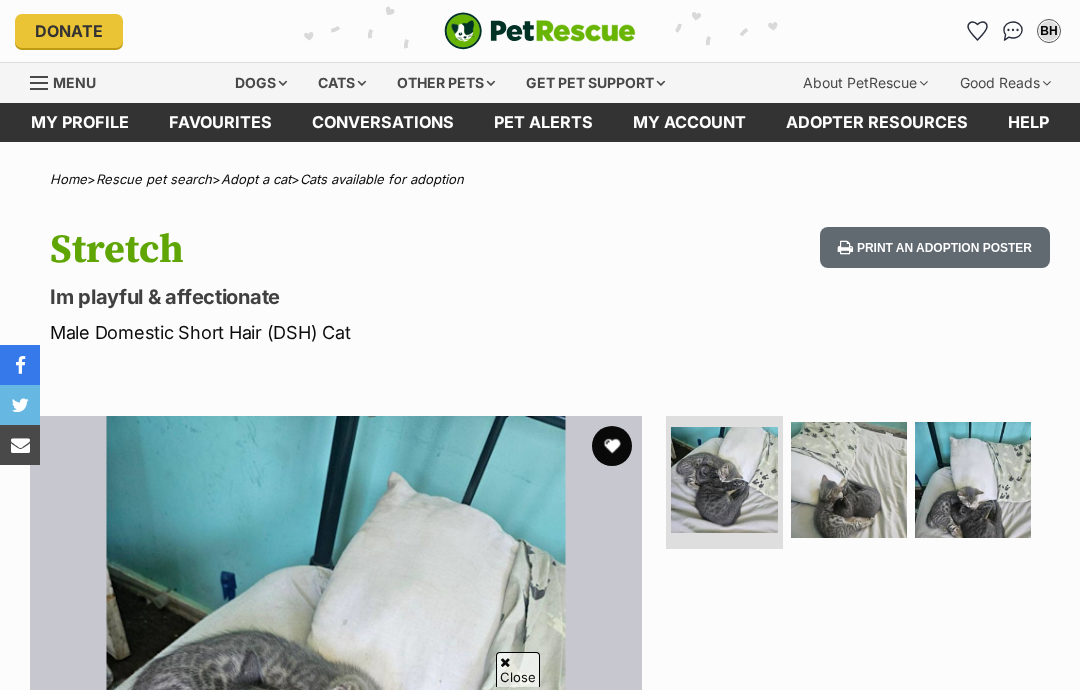 scroll, scrollTop: 175, scrollLeft: 0, axis: vertical 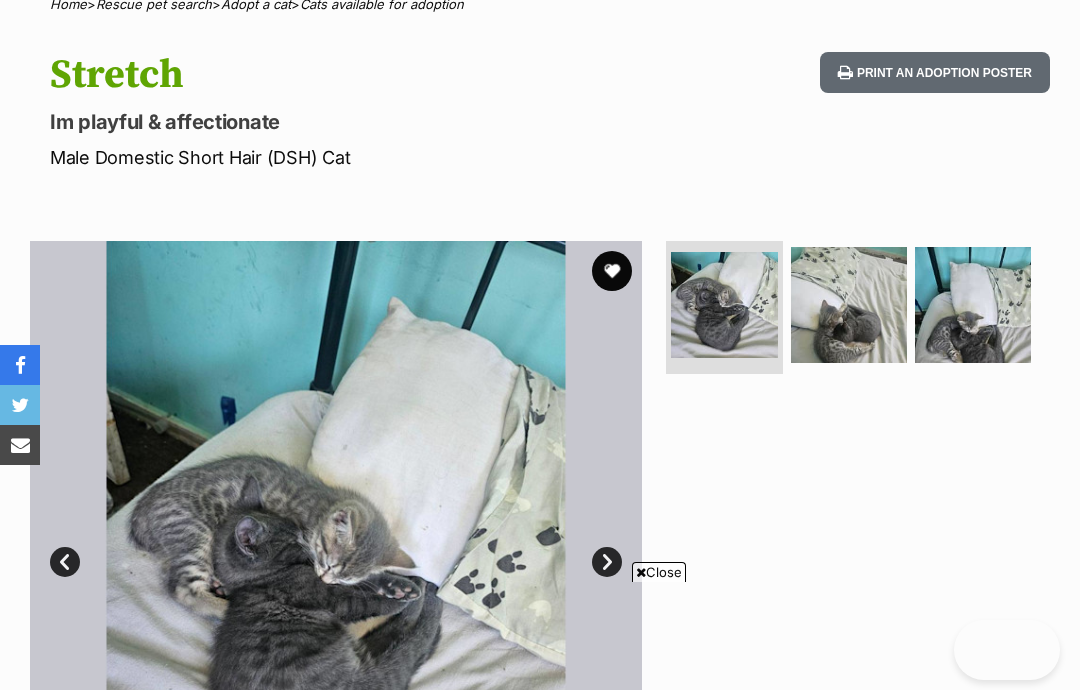 click at bounding box center [849, 305] 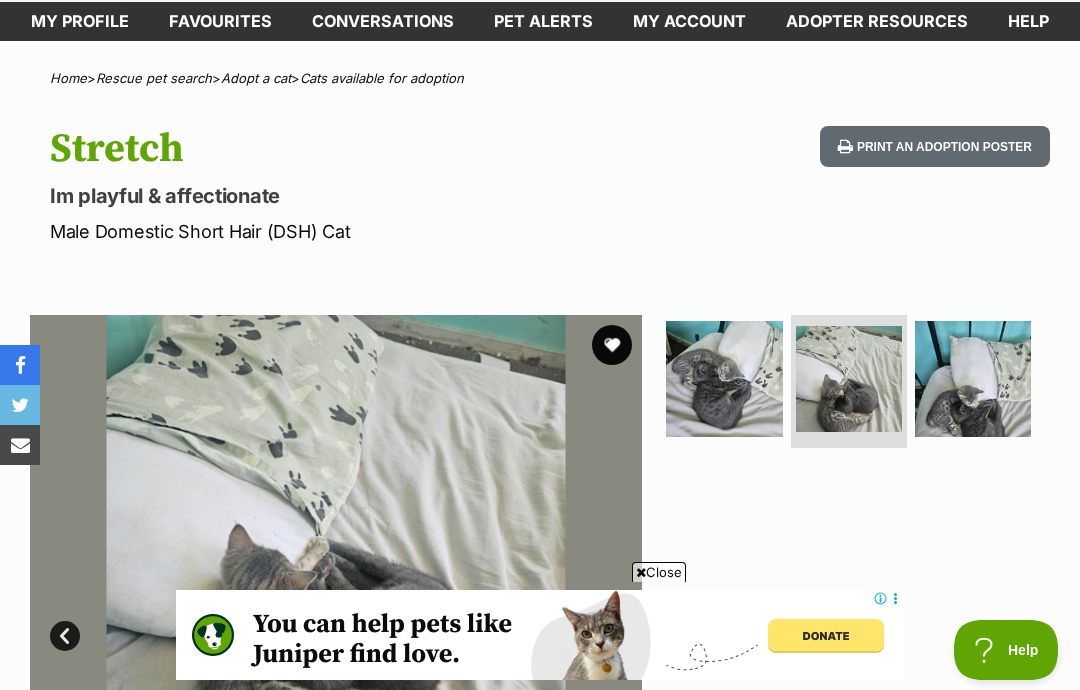 scroll, scrollTop: 93, scrollLeft: 0, axis: vertical 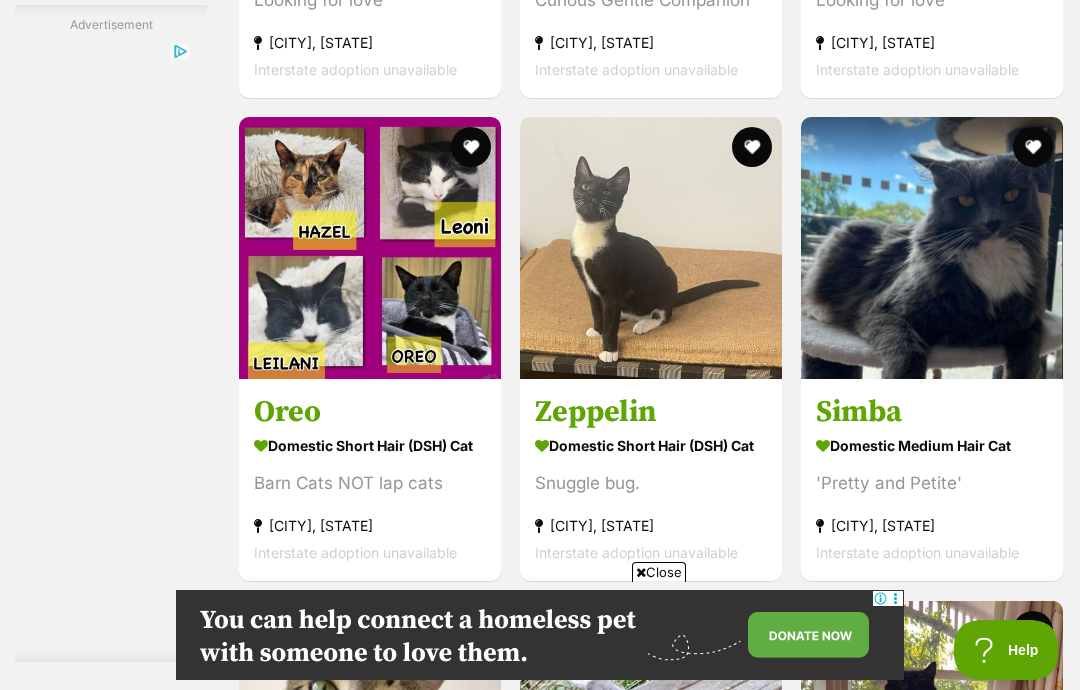 click on "Close" at bounding box center (659, 572) 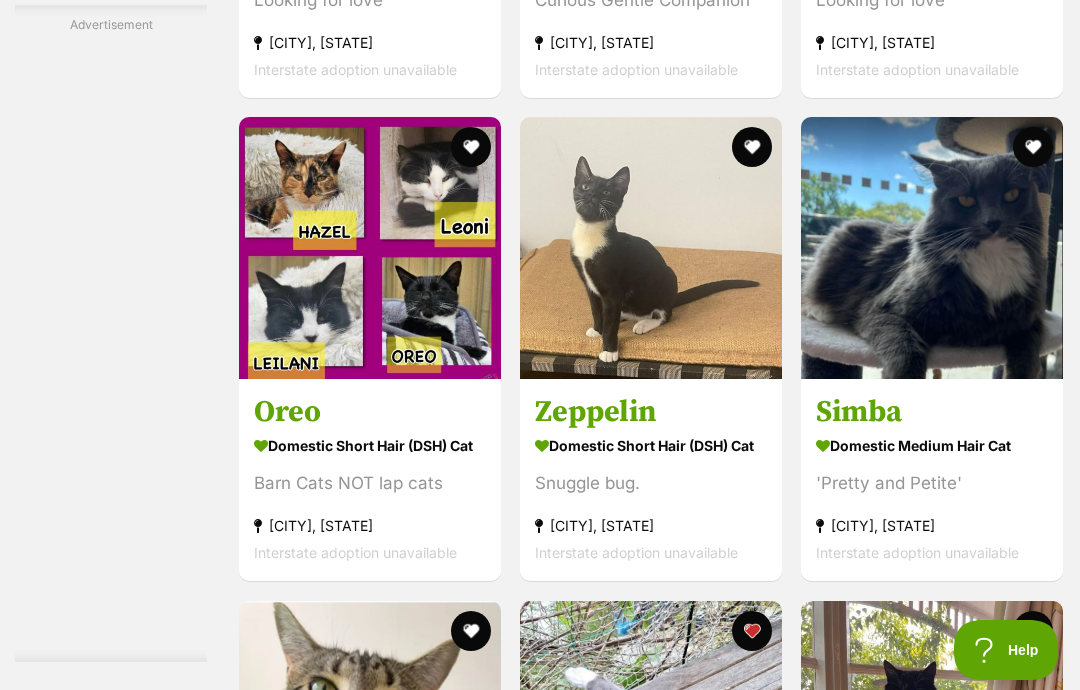 scroll, scrollTop: 0, scrollLeft: 0, axis: both 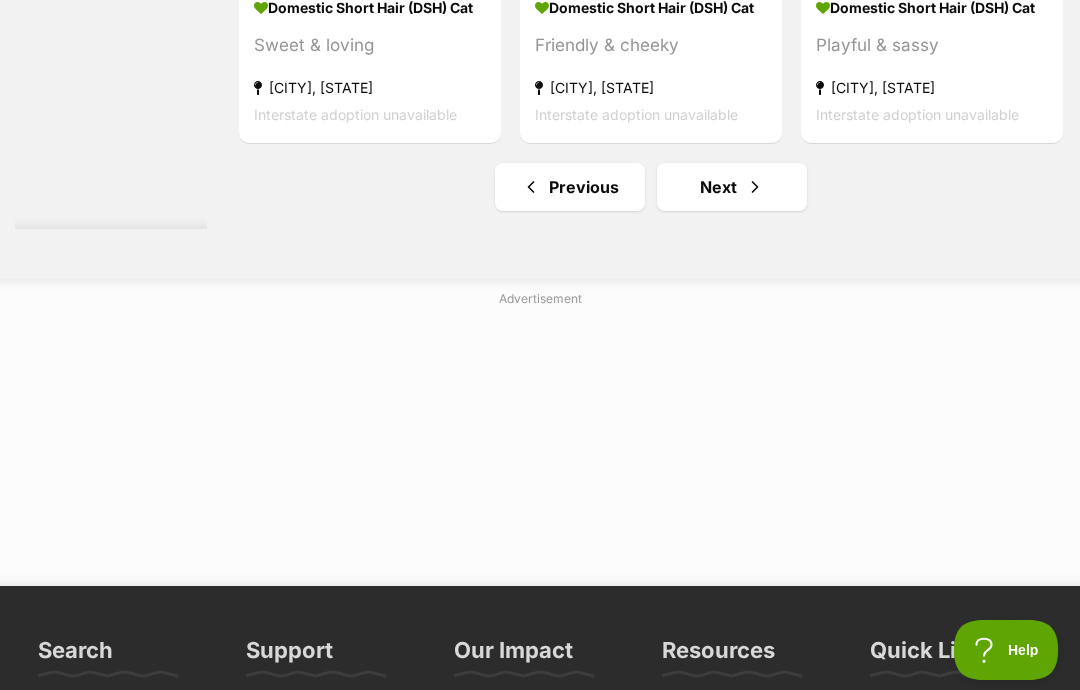 click on "Next" at bounding box center [732, 187] 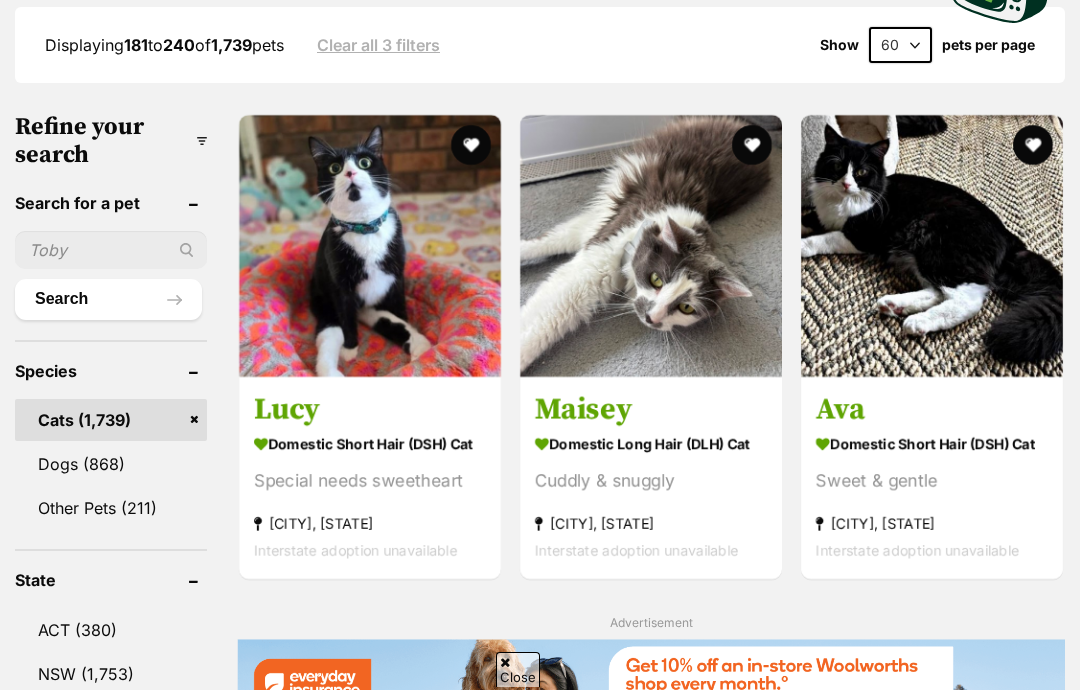 scroll, scrollTop: 581, scrollLeft: 0, axis: vertical 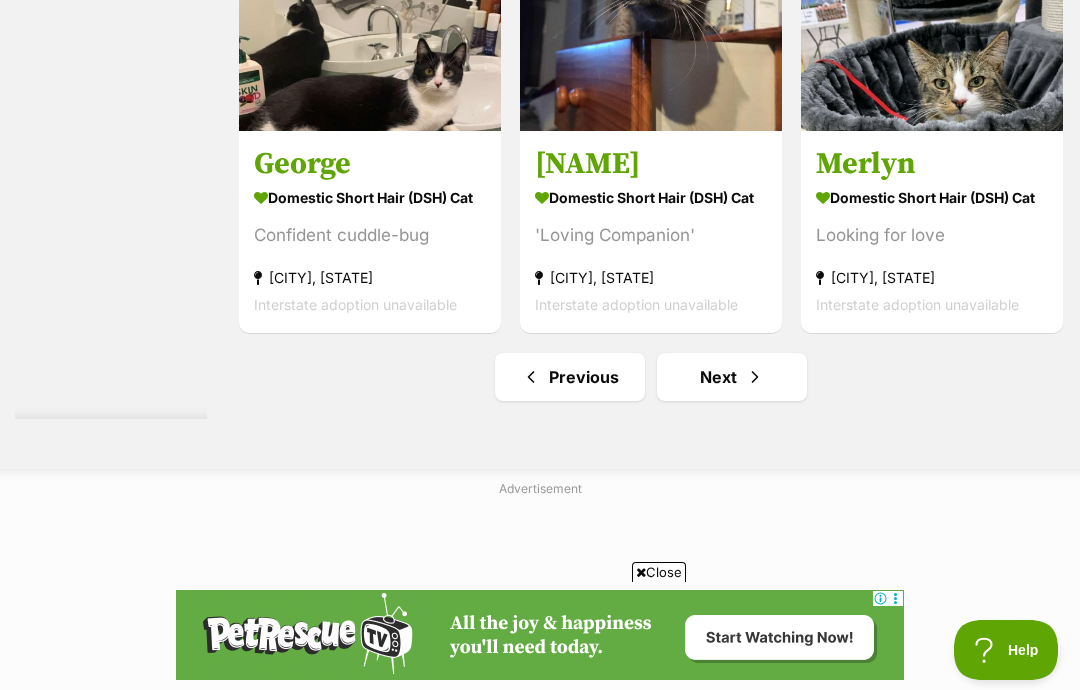 click at bounding box center (755, 377) 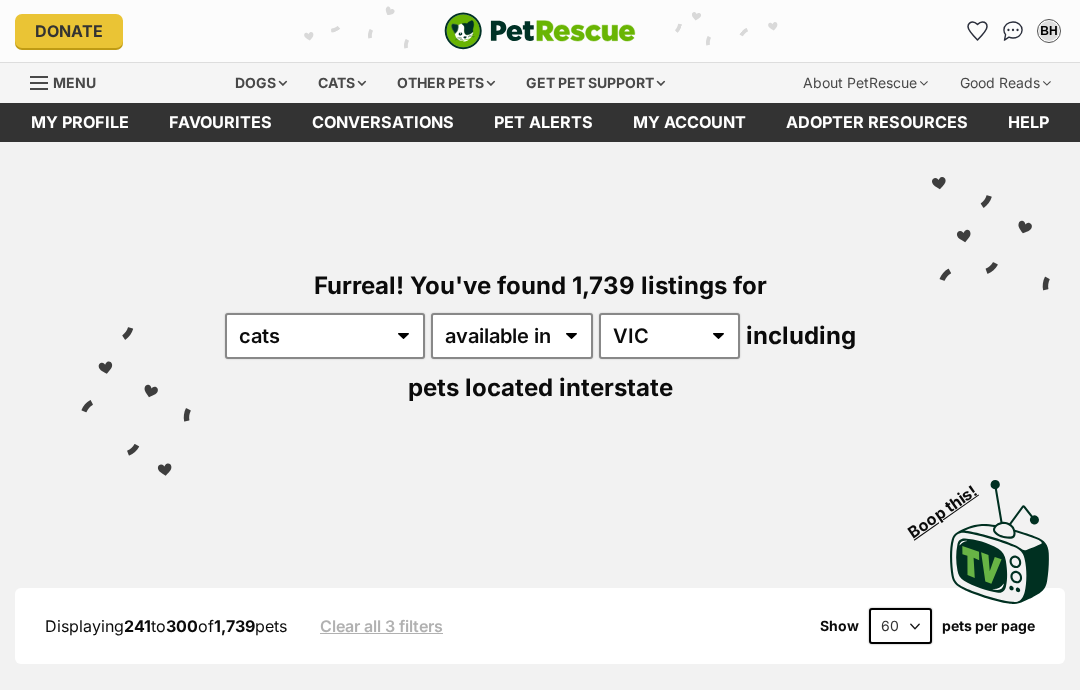 scroll, scrollTop: 0, scrollLeft: 0, axis: both 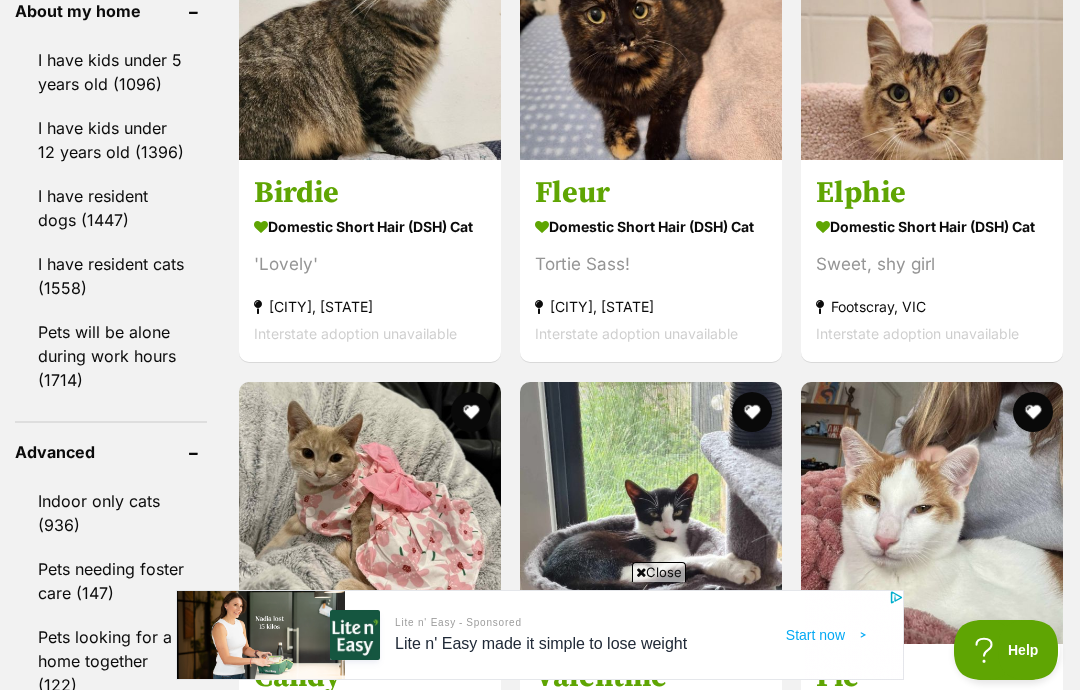 click on "Close" at bounding box center (659, 572) 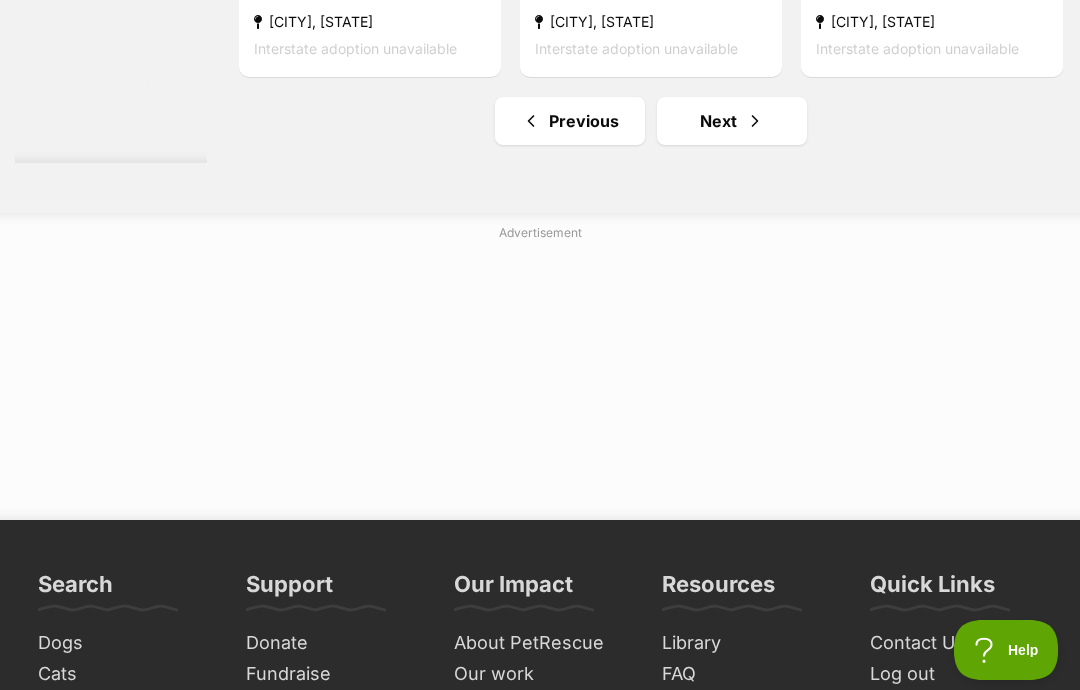 scroll, scrollTop: 10456, scrollLeft: 0, axis: vertical 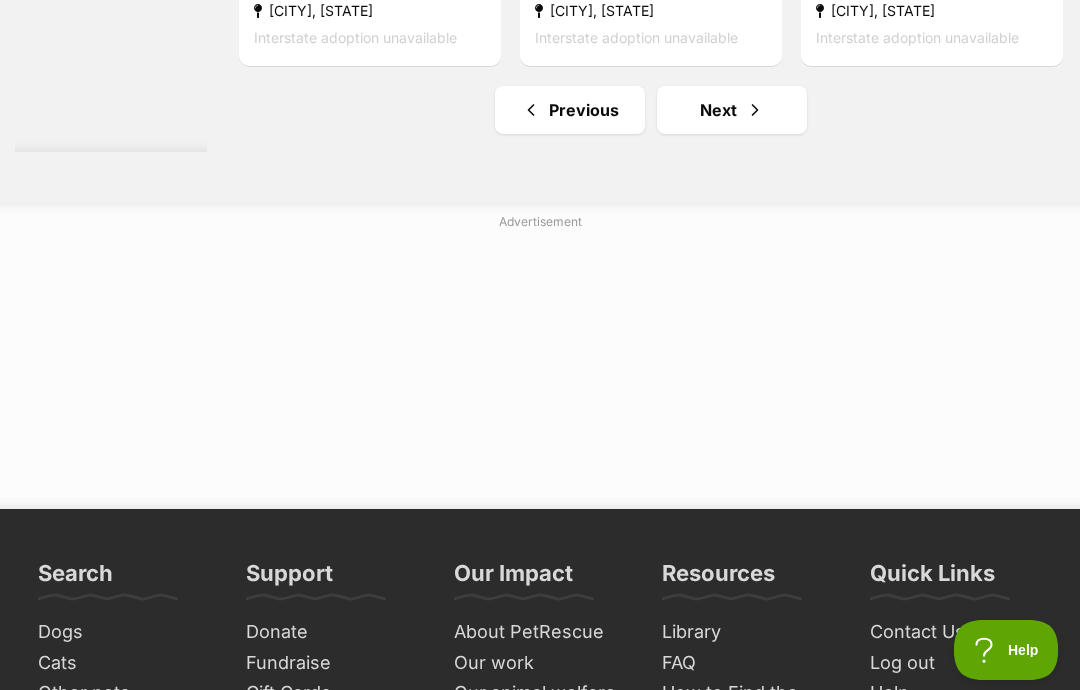 click on "Next" at bounding box center [732, 110] 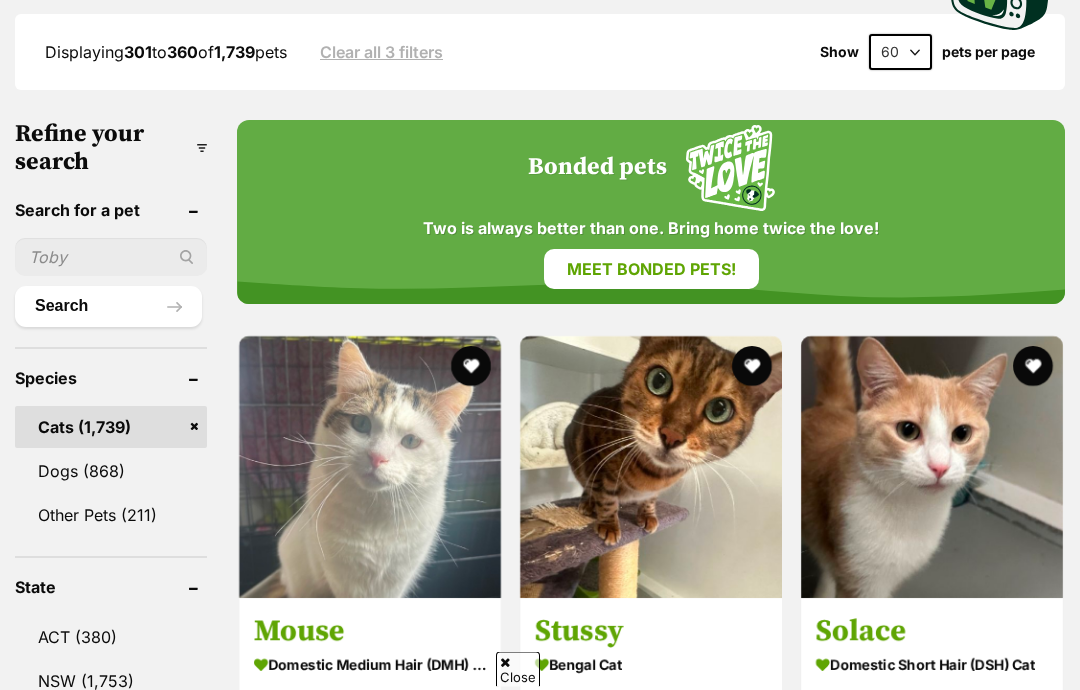 scroll, scrollTop: 0, scrollLeft: 0, axis: both 